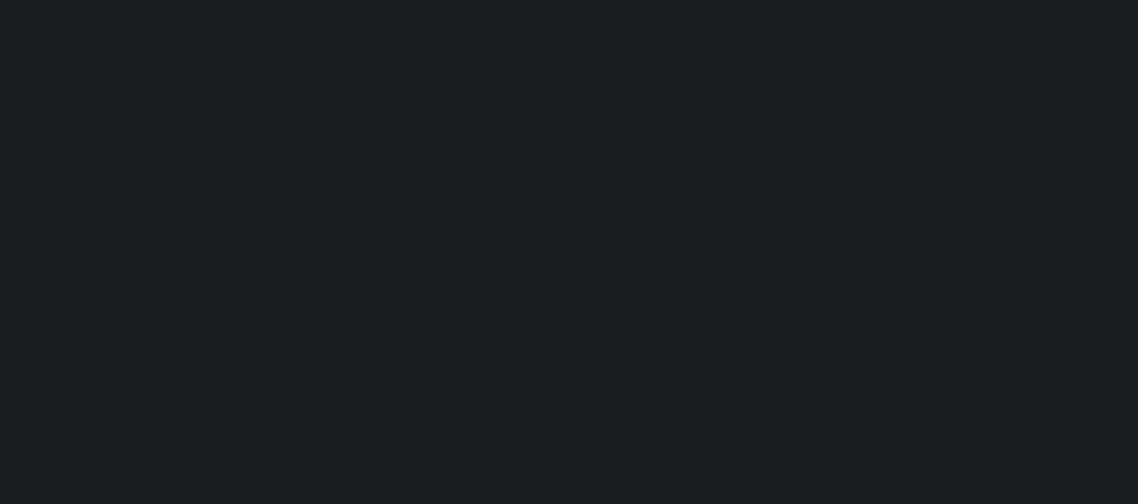 scroll, scrollTop: 0, scrollLeft: 0, axis: both 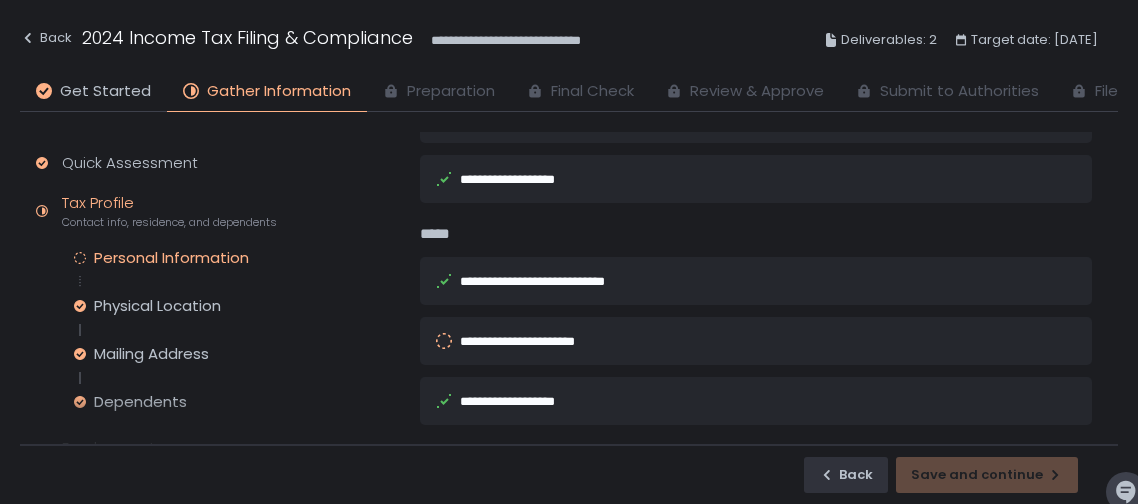 click on "**********" at bounding box center [728, 341] 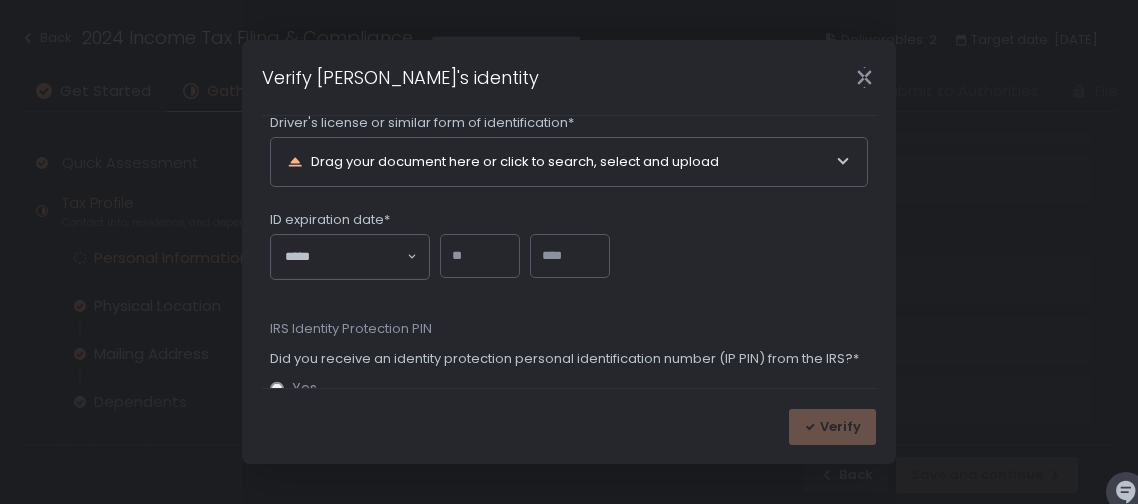 scroll, scrollTop: 134, scrollLeft: 0, axis: vertical 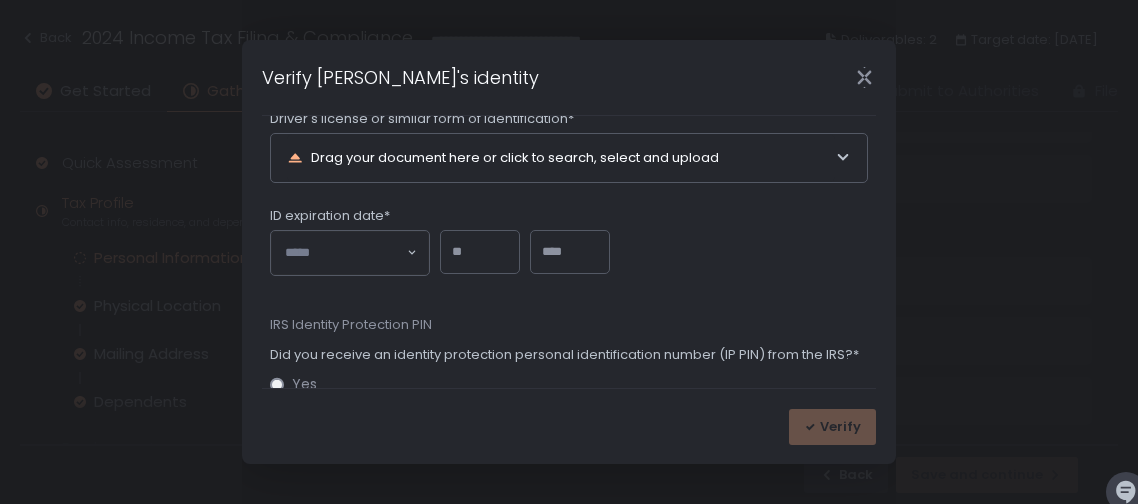 click on "Drag your document here or click to search, select and upload" at bounding box center (561, 158) 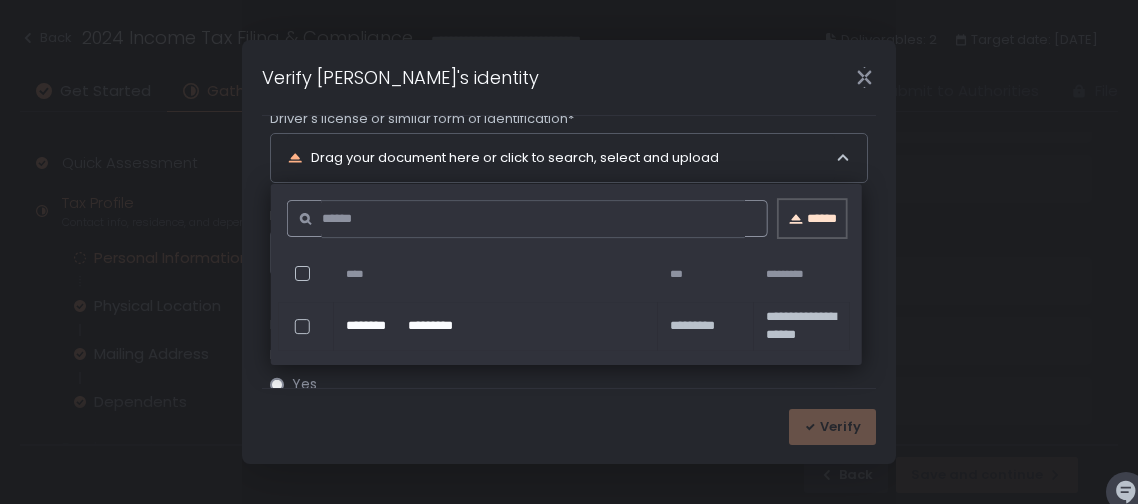click on "******" 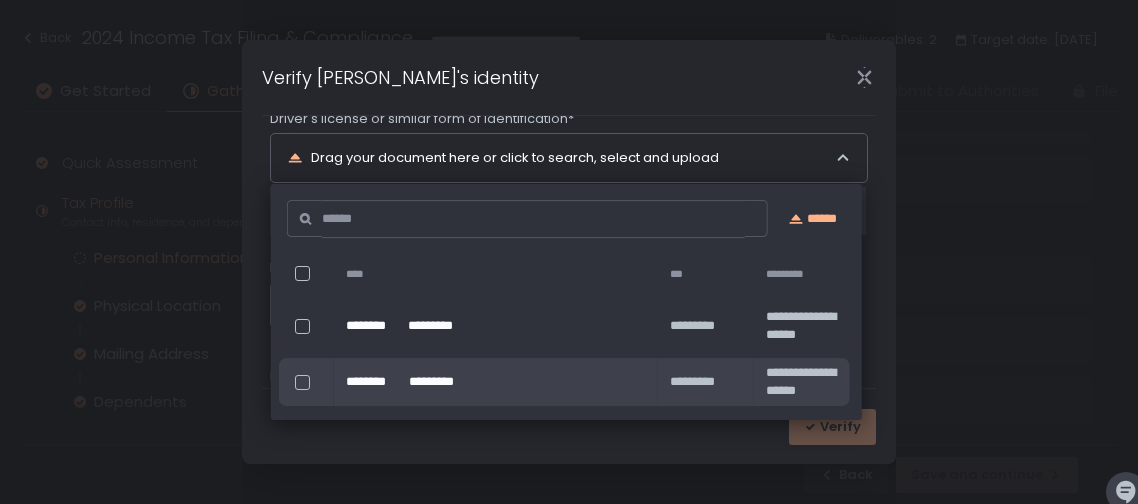 click at bounding box center [302, 326] 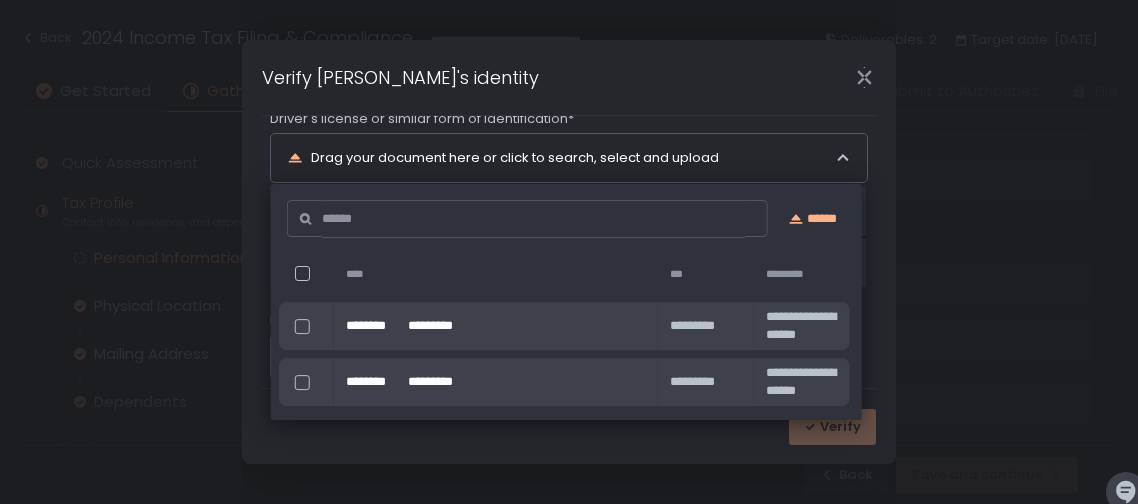 click on "*********" at bounding box center [706, 326] 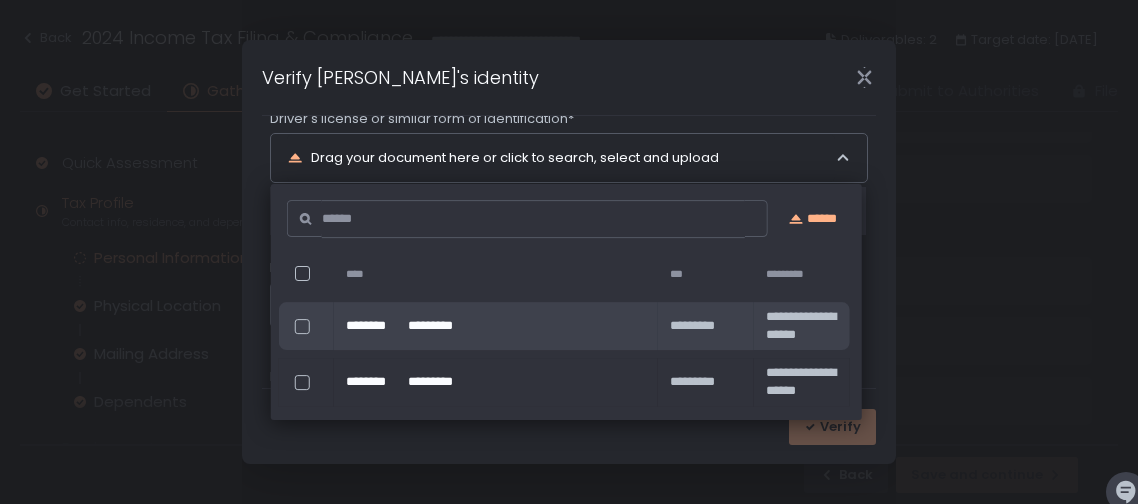 click 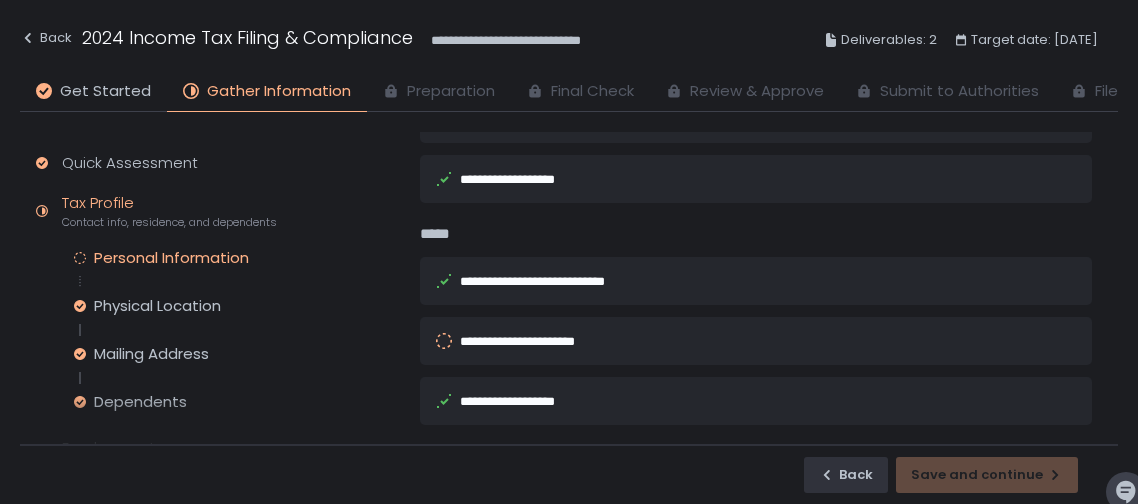 click on "**********" at bounding box center [728, 341] 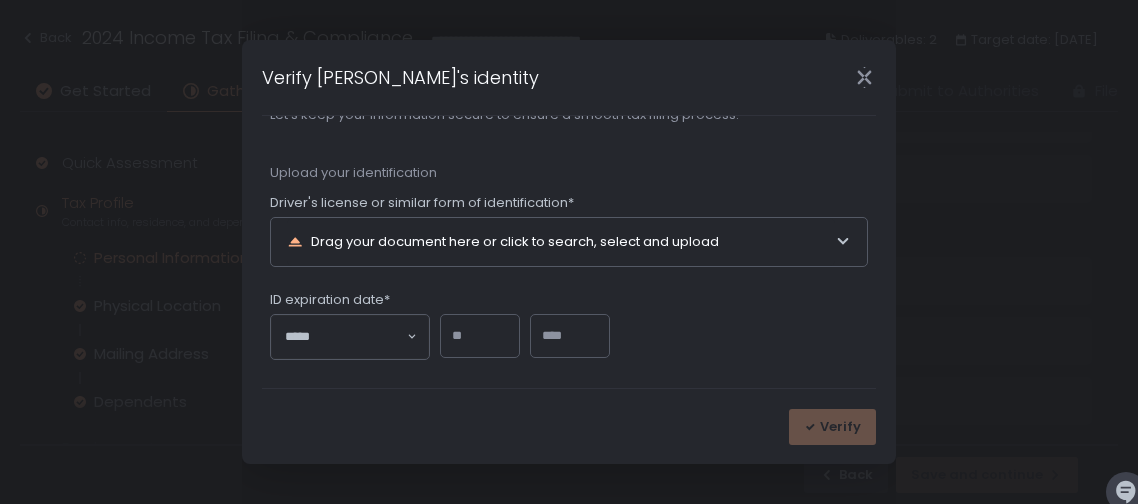 scroll, scrollTop: 134, scrollLeft: 0, axis: vertical 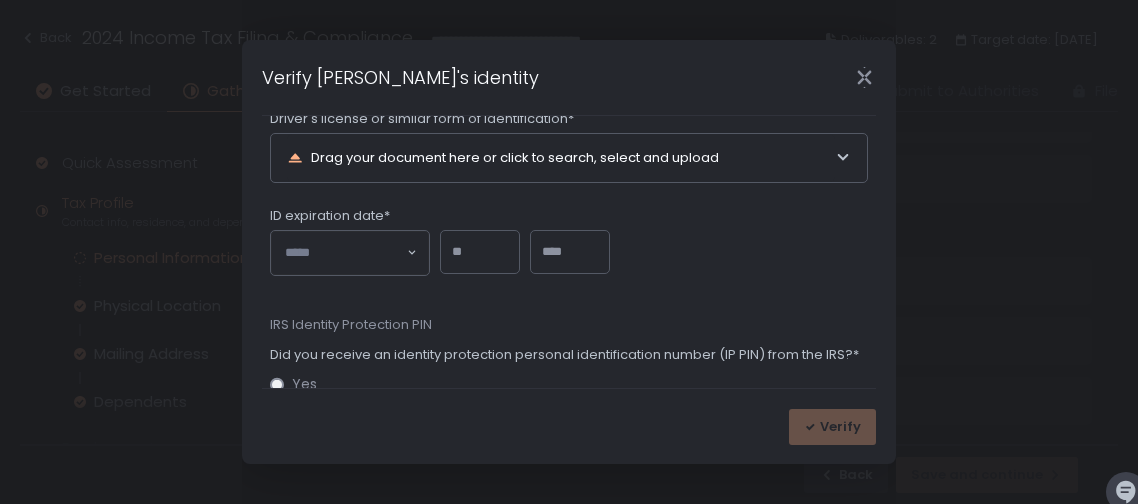 click on "Drag your document here or click to search, select and upload" at bounding box center (561, 158) 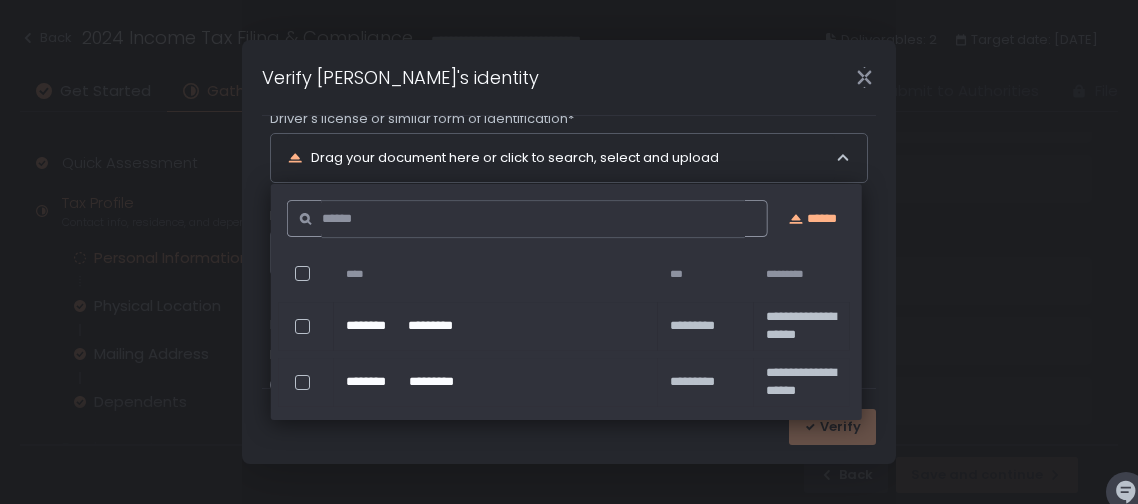 click on "*********" at bounding box center [429, 382] 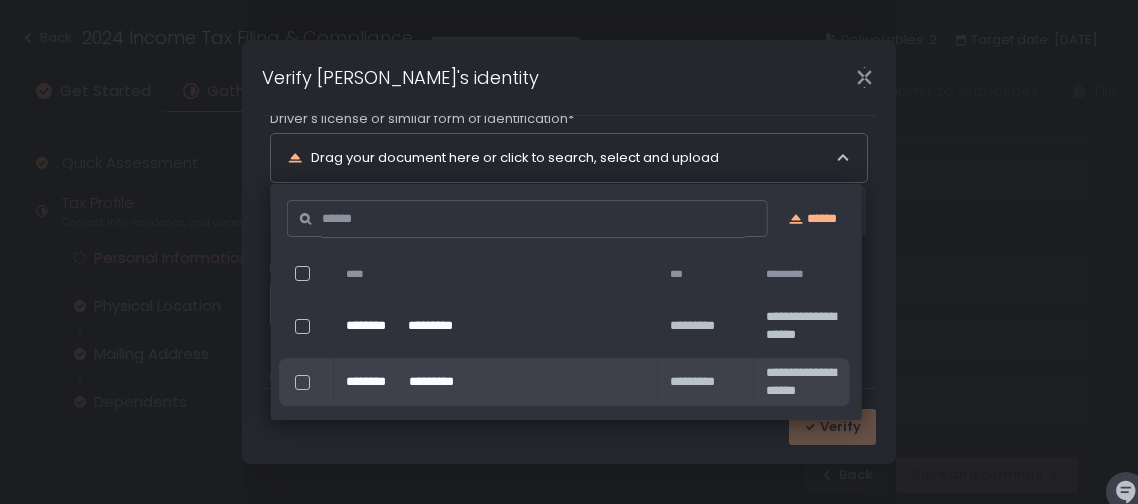 click on "Let's keep your information secure to ensure a smooth tax filing process. Upload your identification Driver's license or similar form of identification*  Drag your document here or click to search, select and upload ******** ********* ID expiration date*    Loading...     IRS Identity Protection PIN Did you receive an identity protection personal identification number (IP PIN) from the IRS?*  Yes No" 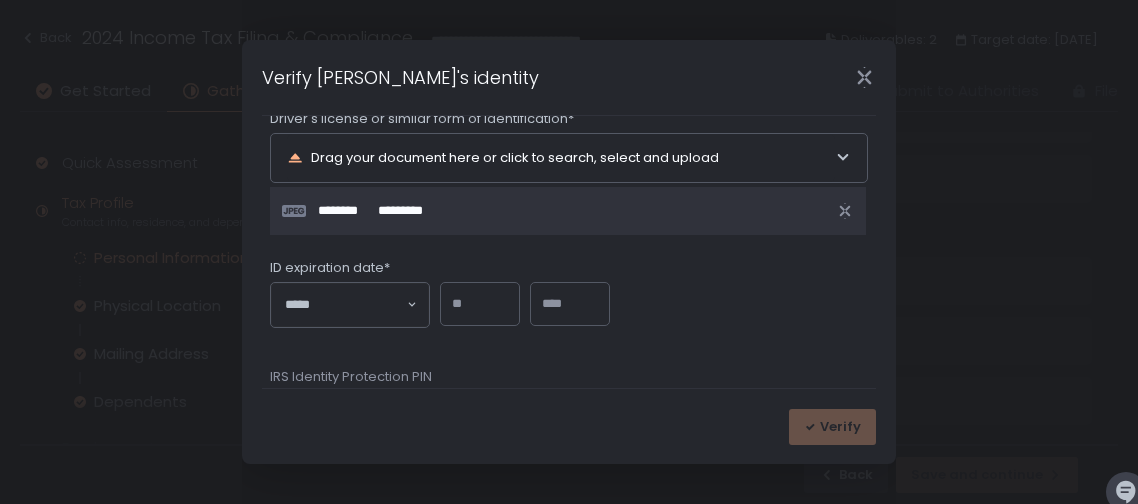 click on "Loading..." 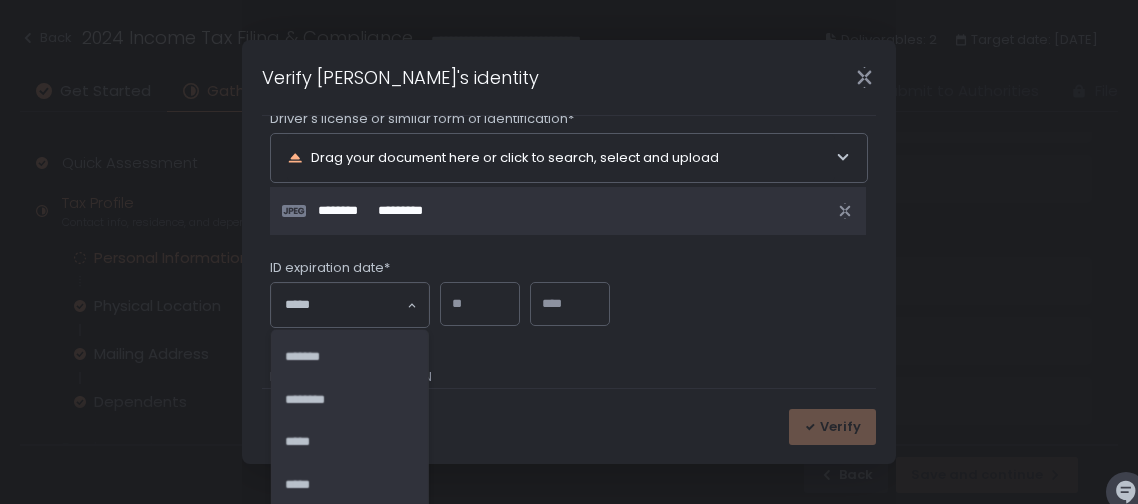 scroll, scrollTop: 173, scrollLeft: 0, axis: vertical 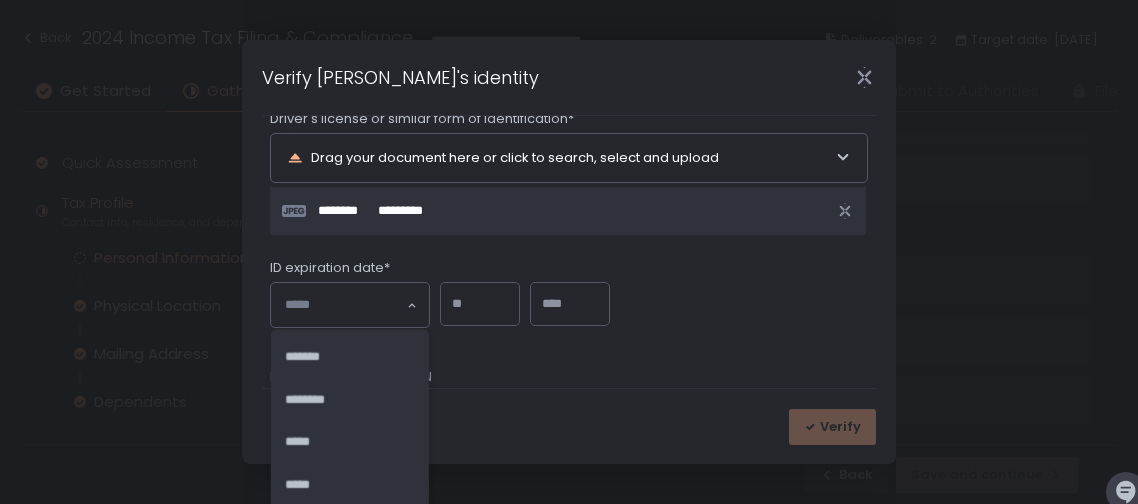 click on "ID expiration date*" at bounding box center [569, 270] 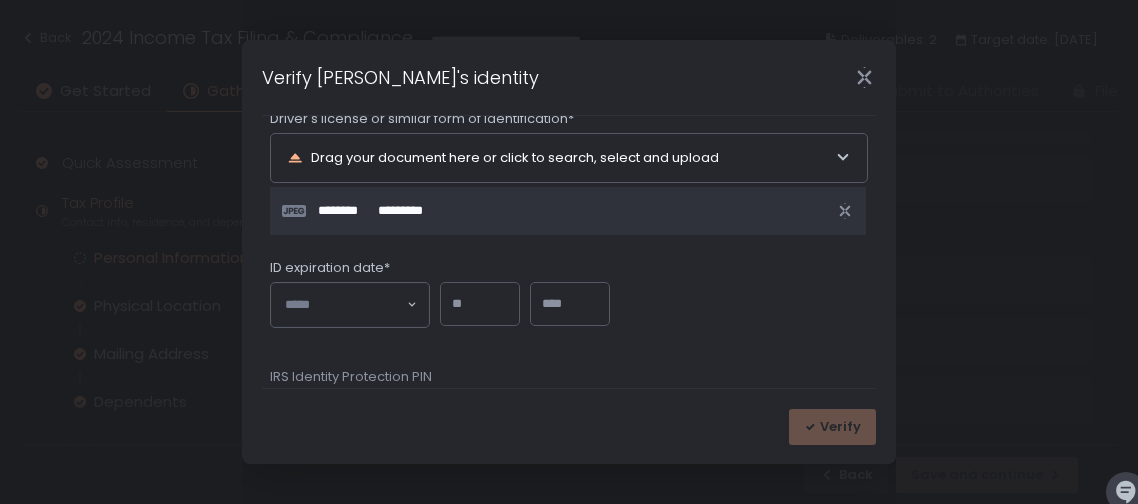 drag, startPoint x: 877, startPoint y: 277, endPoint x: 881, endPoint y: 314, distance: 37.215588 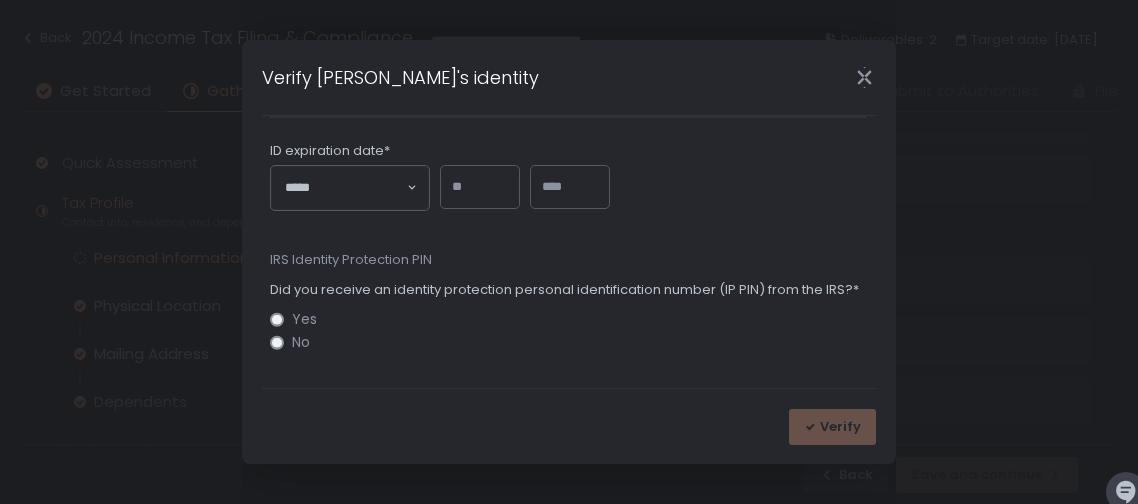 click on "Loading..." at bounding box center (412, 188) 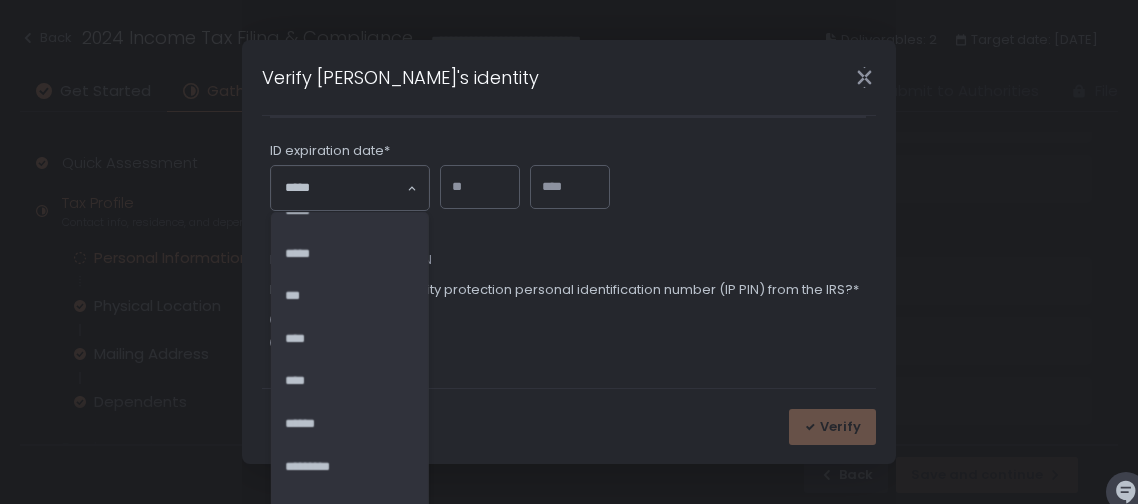 scroll, scrollTop: 173, scrollLeft: 0, axis: vertical 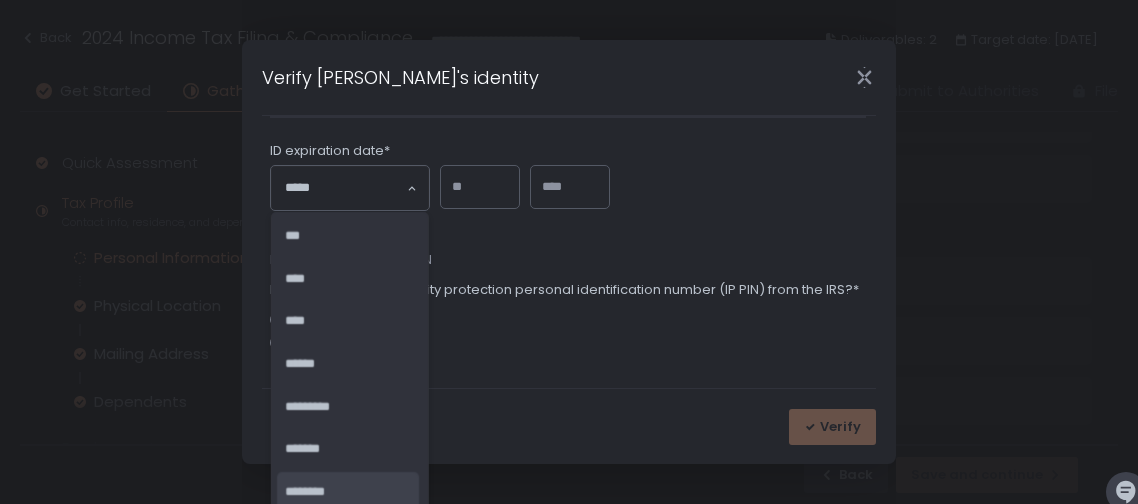 click on "********" 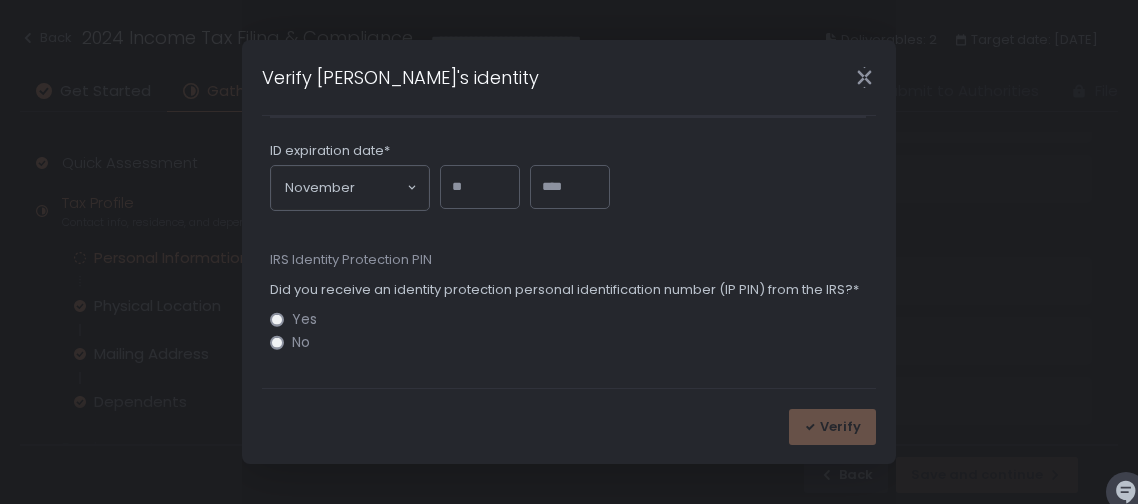 click at bounding box center (480, 187) 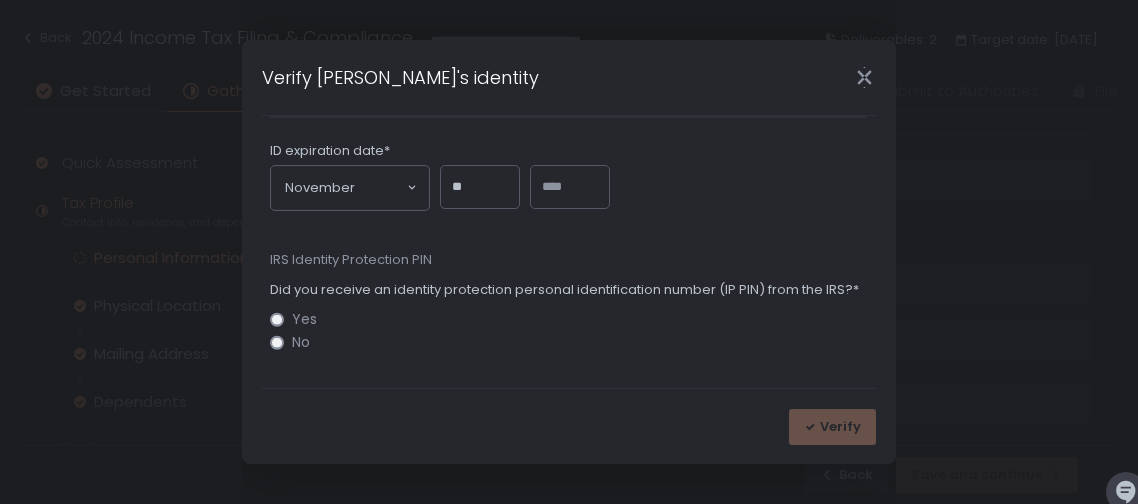 type on "**" 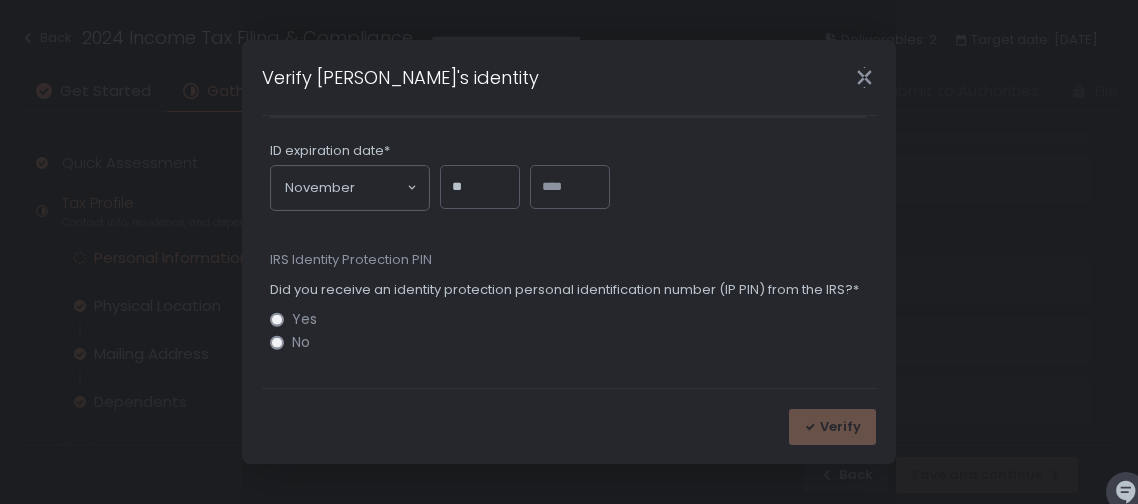 click at bounding box center (570, 187) 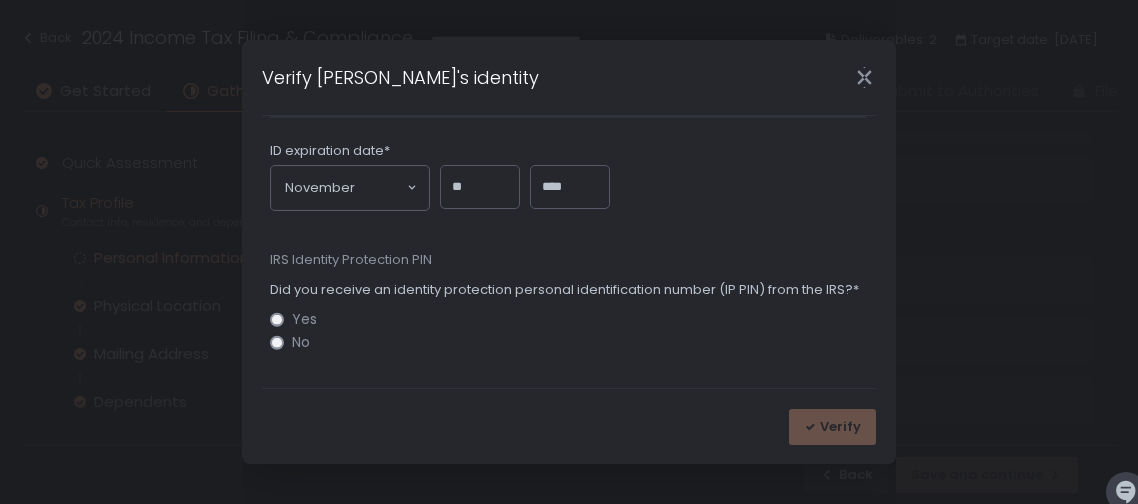 type on "****" 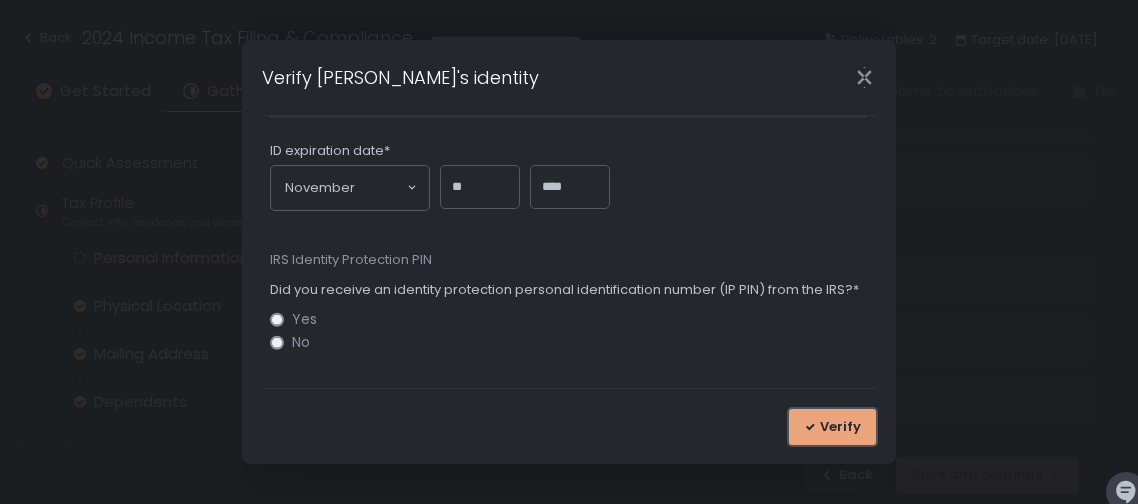 click on "Verify" at bounding box center [832, 427] 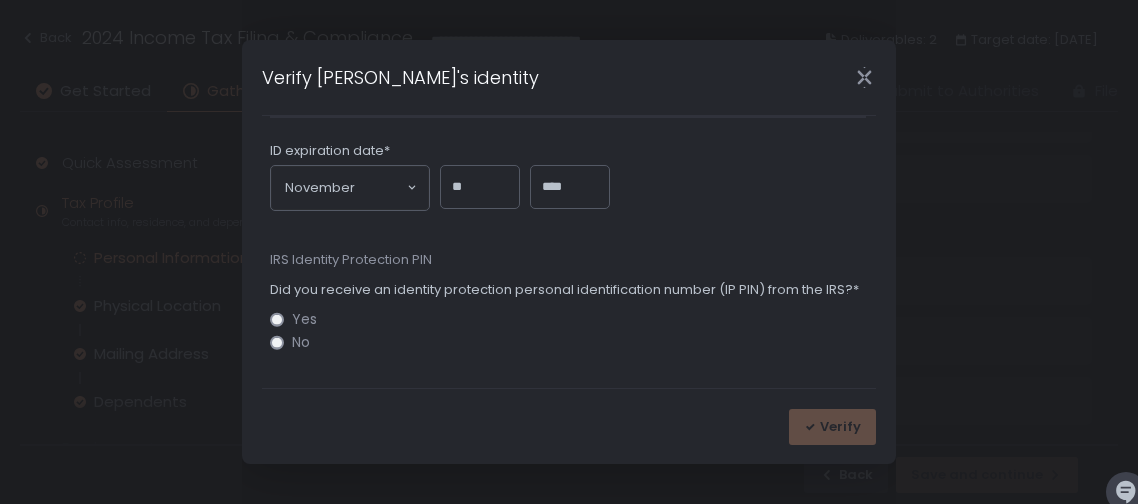 scroll, scrollTop: 0, scrollLeft: 0, axis: both 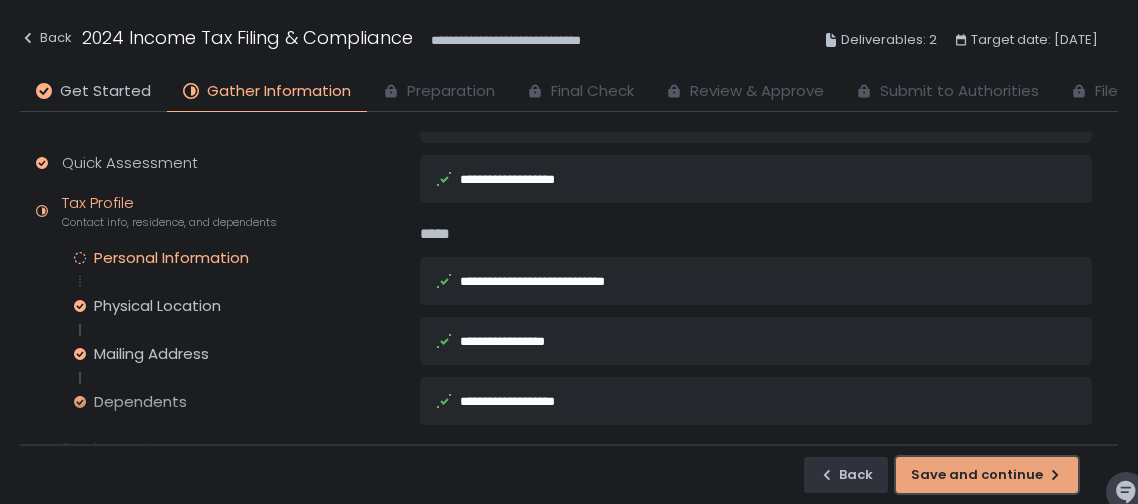 click on "Save and continue" 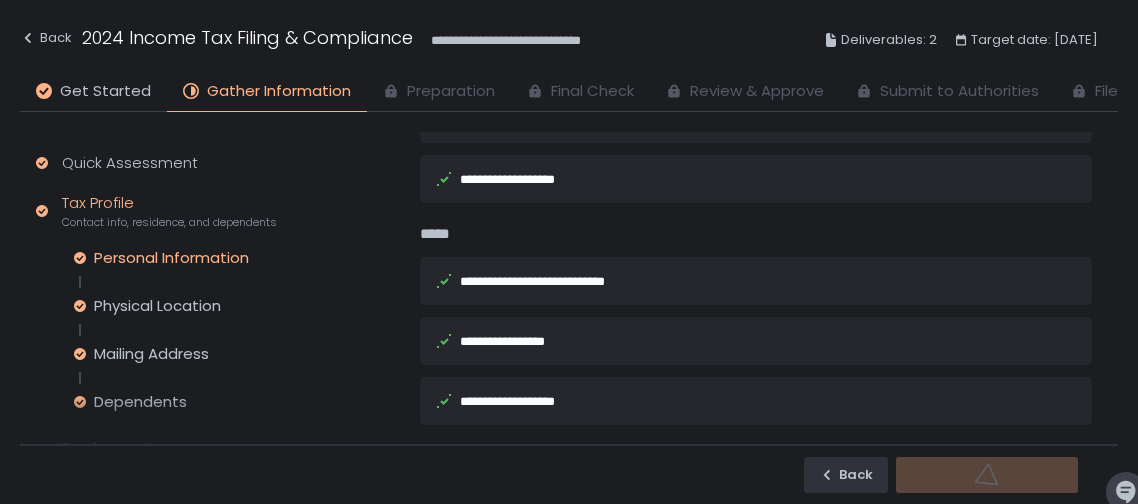 scroll, scrollTop: 0, scrollLeft: 0, axis: both 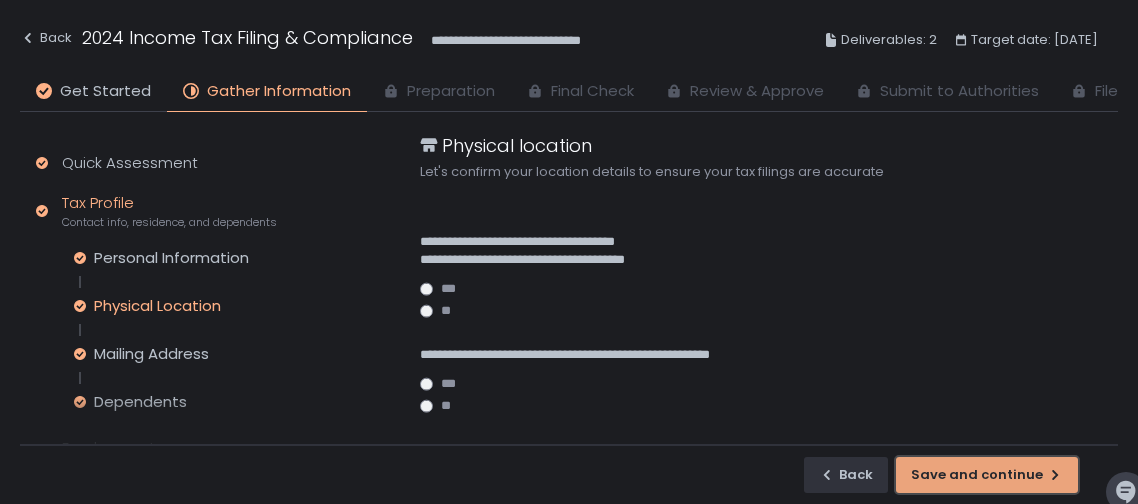 click on "Save and continue" 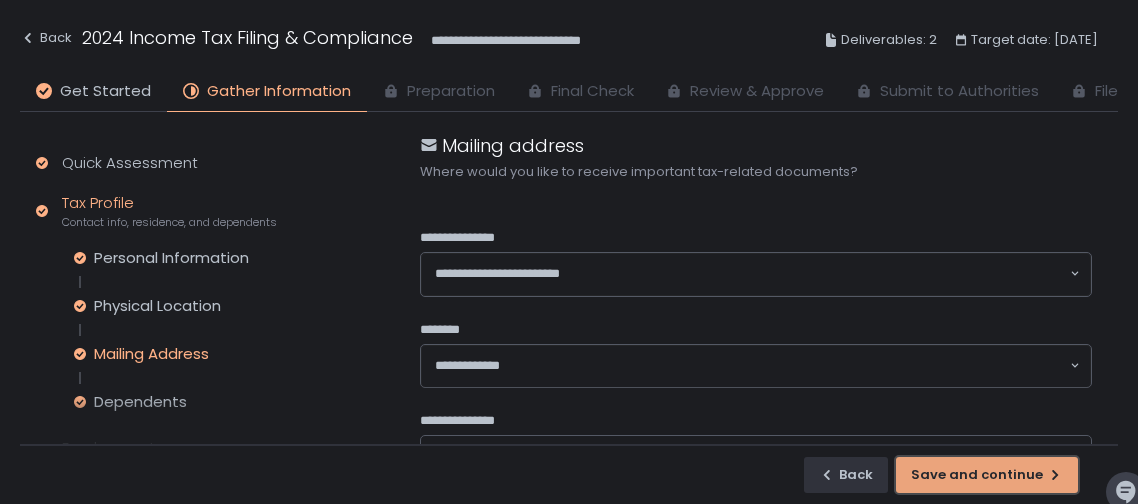 click on "Save and continue" 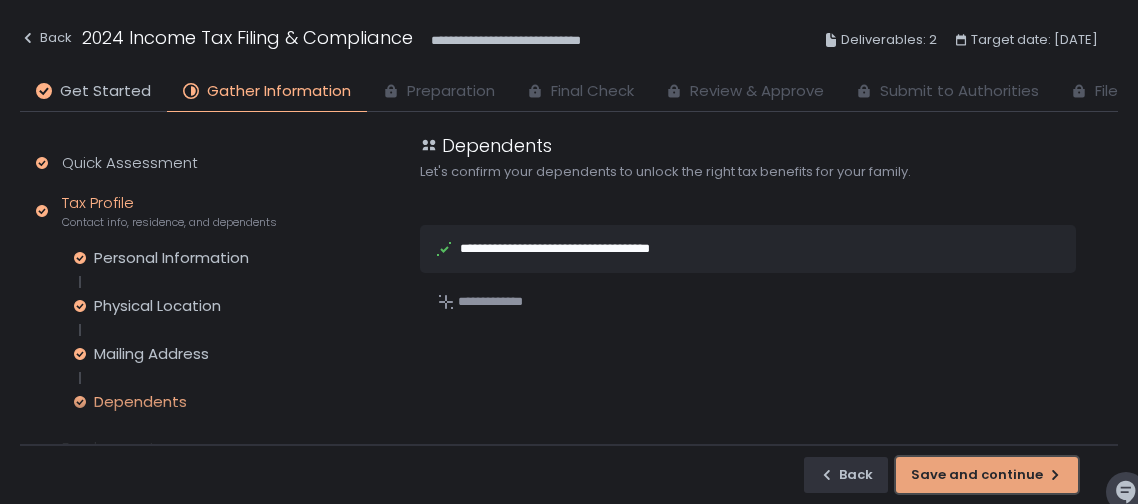 click on "Save and continue" 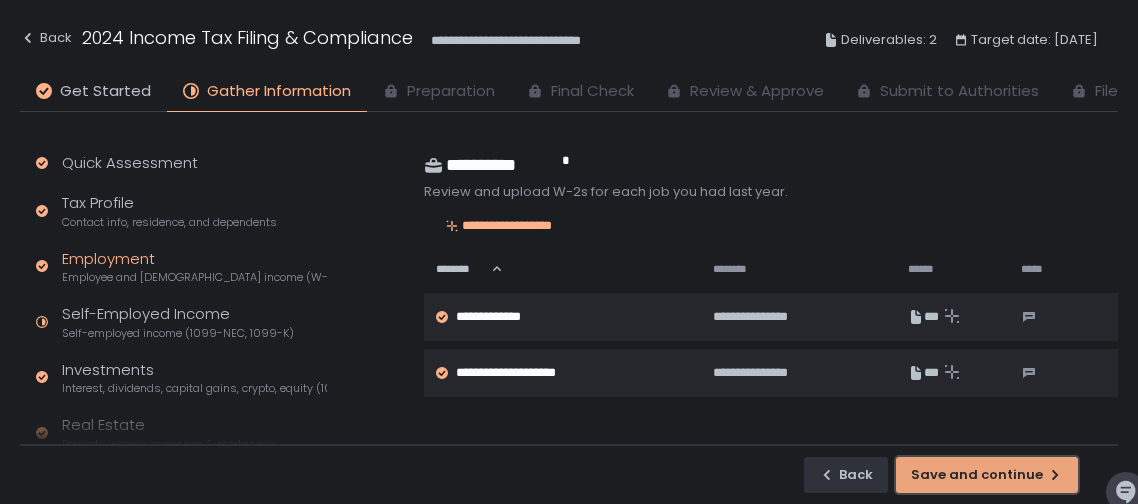 click on "Save and continue" 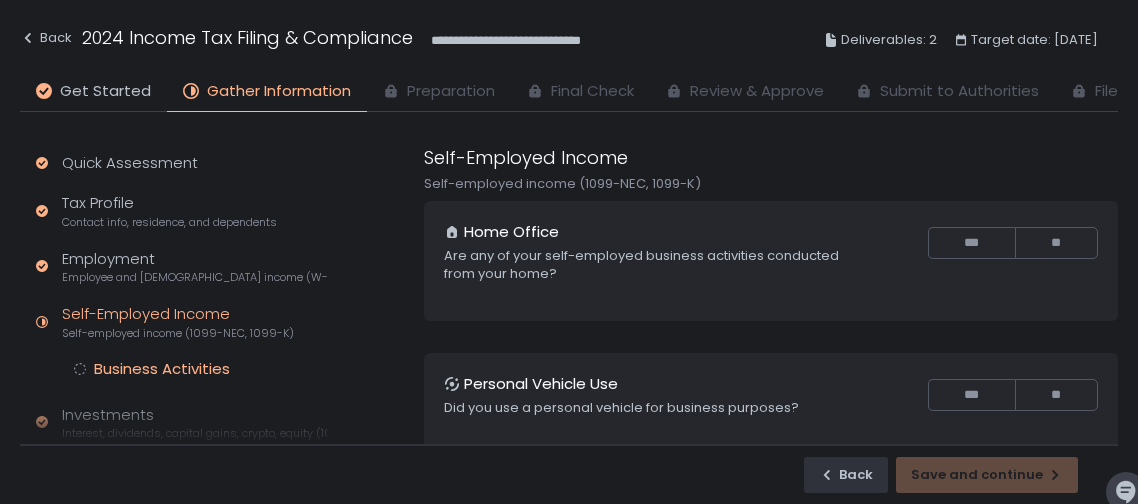 click on "Business Activities" 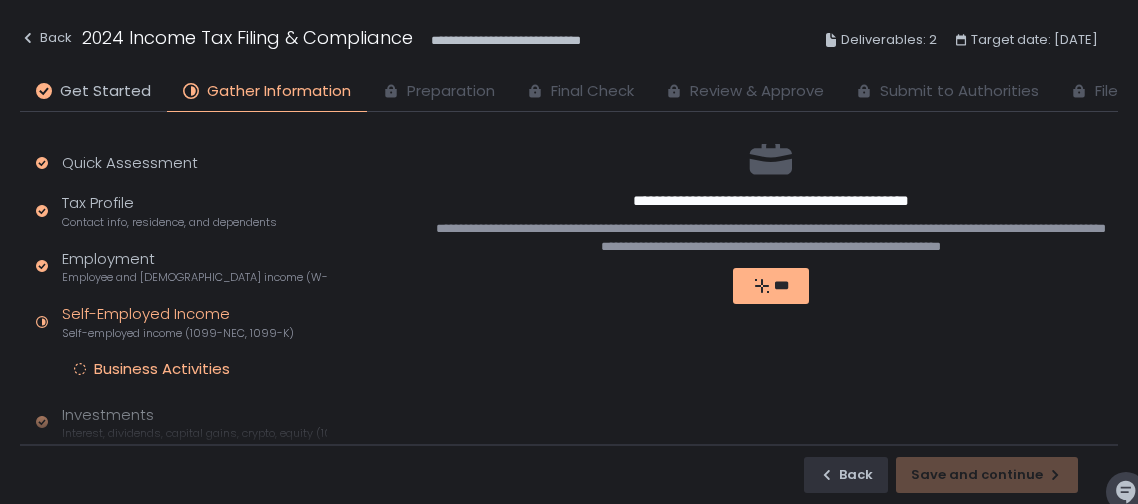 scroll, scrollTop: 68, scrollLeft: 0, axis: vertical 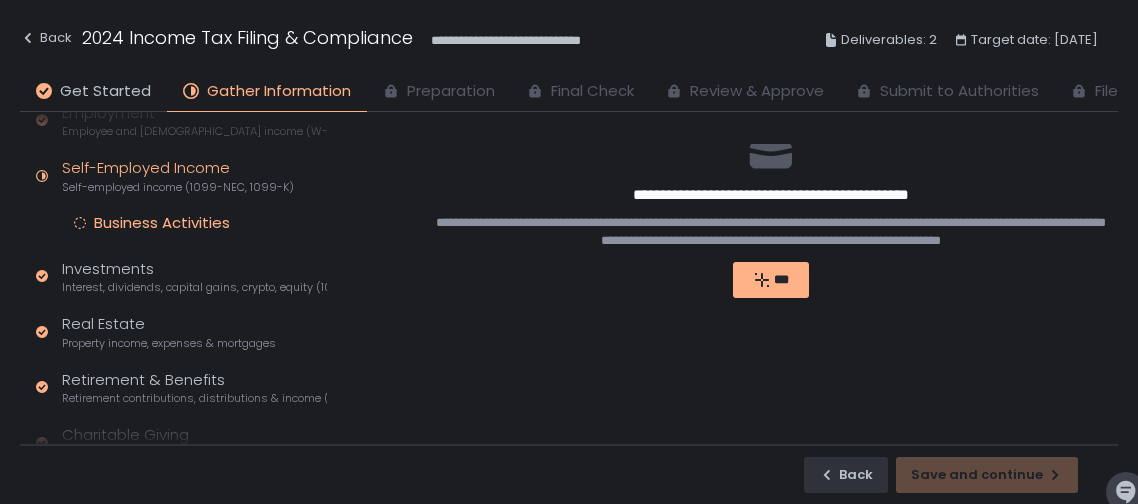 click on "Self-Employed Income Self-employed income (1099-NEC, 1099-K)" 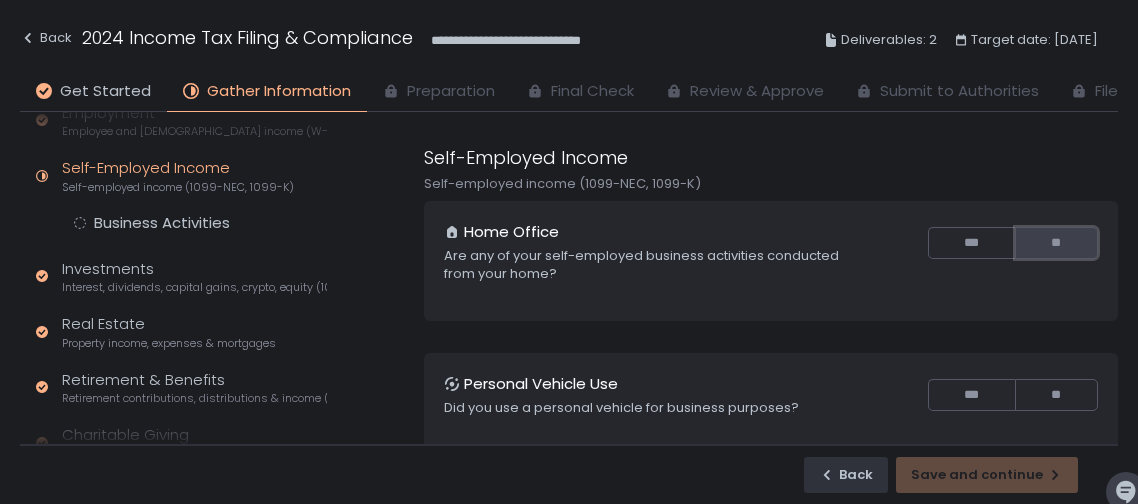 click on "**" at bounding box center (1056, 243) 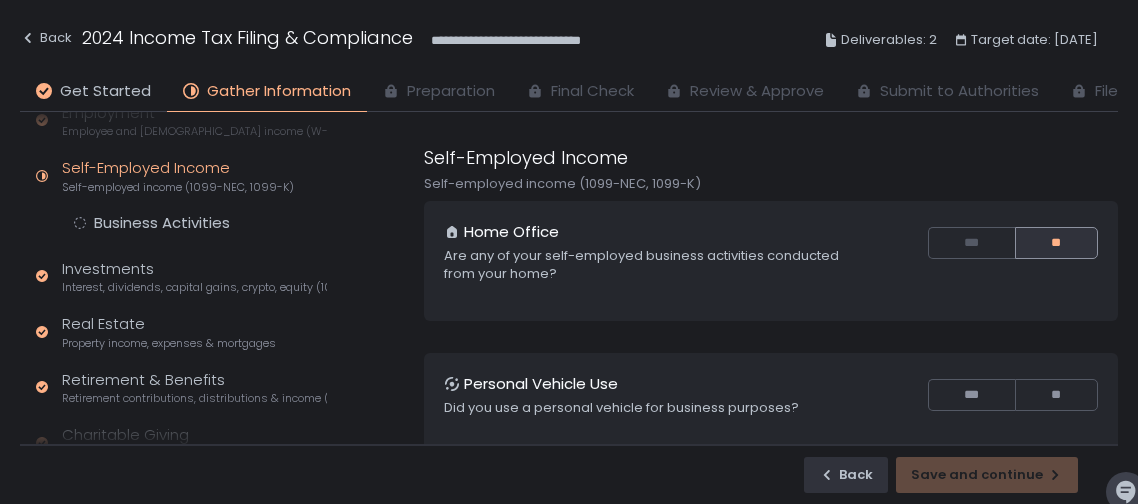 drag, startPoint x: 1120, startPoint y: 227, endPoint x: 1118, endPoint y: 272, distance: 45.044422 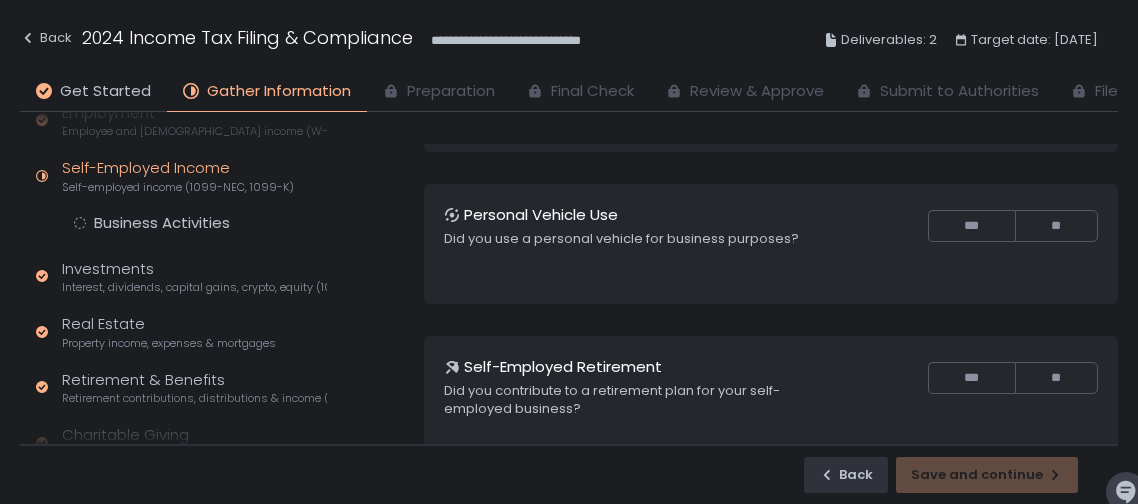 scroll, scrollTop: 172, scrollLeft: 0, axis: vertical 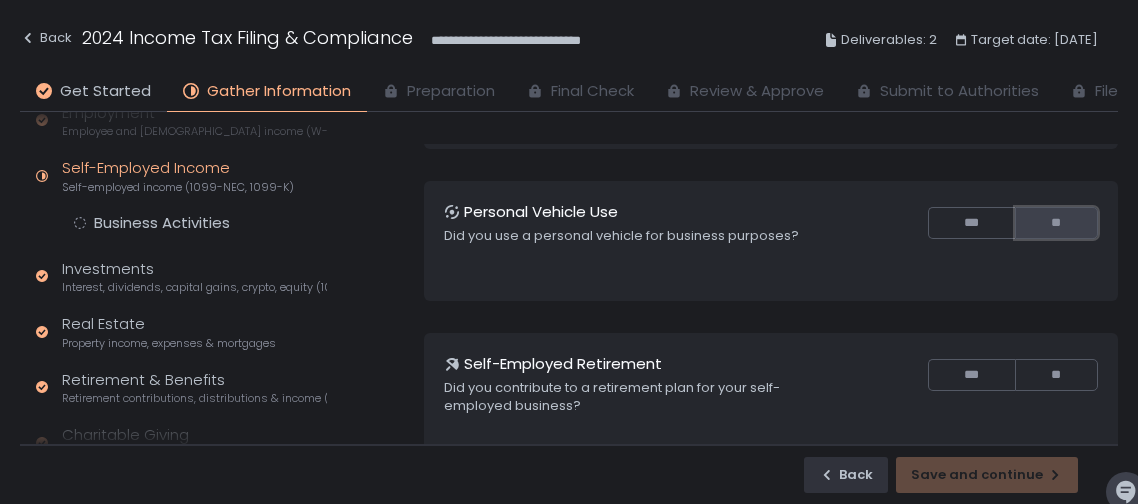 click on "**" at bounding box center (1056, 223) 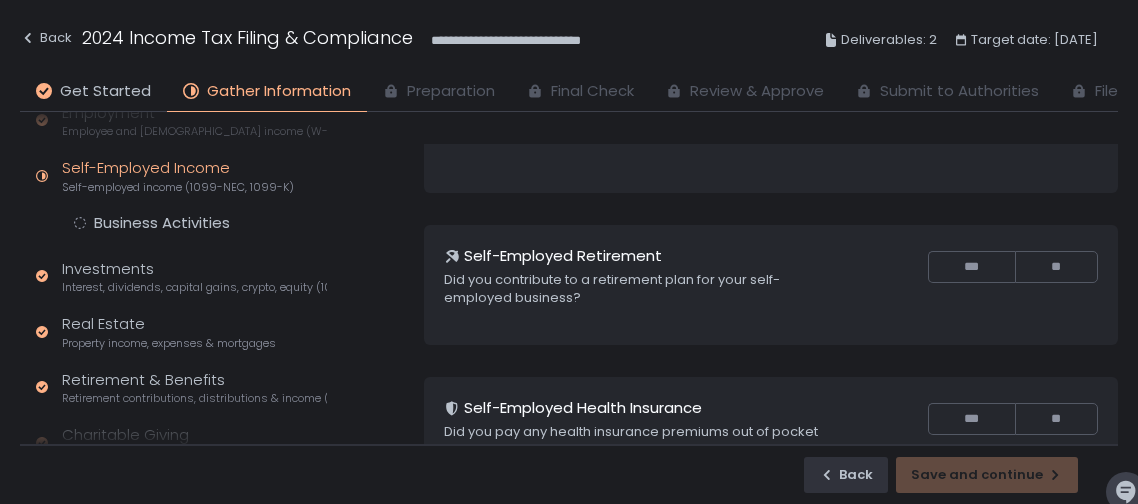 scroll, scrollTop: 281, scrollLeft: 0, axis: vertical 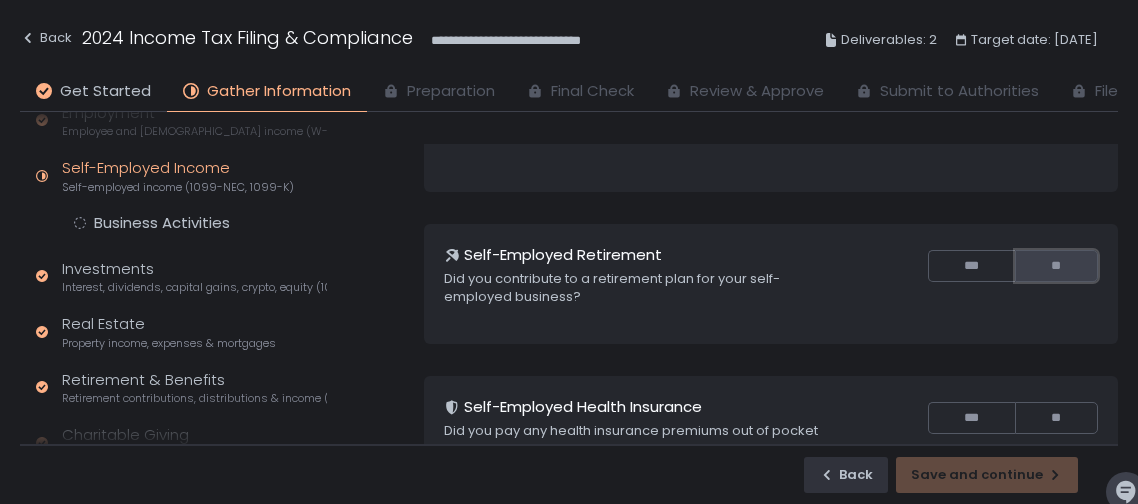 click on "**" at bounding box center (1056, 266) 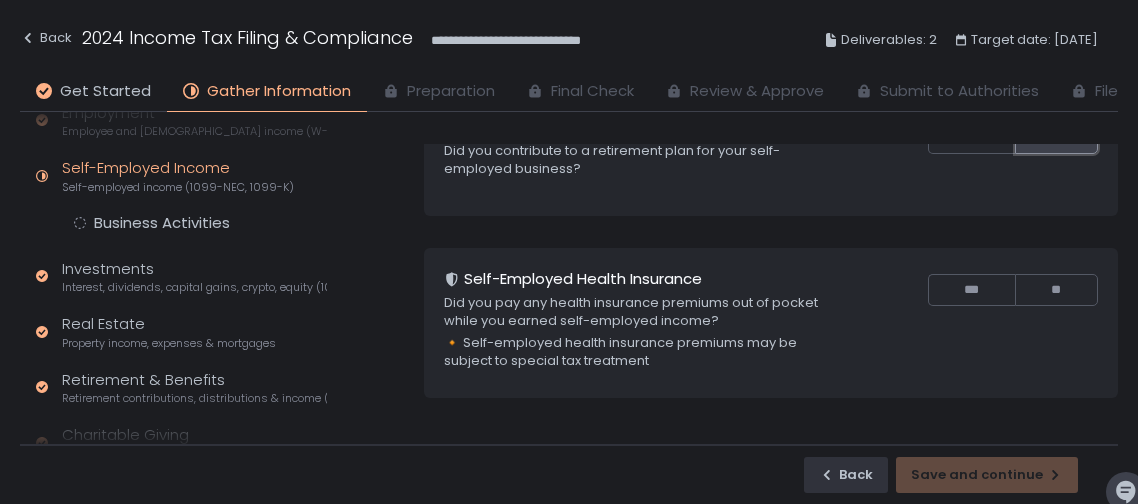 scroll, scrollTop: 425, scrollLeft: 0, axis: vertical 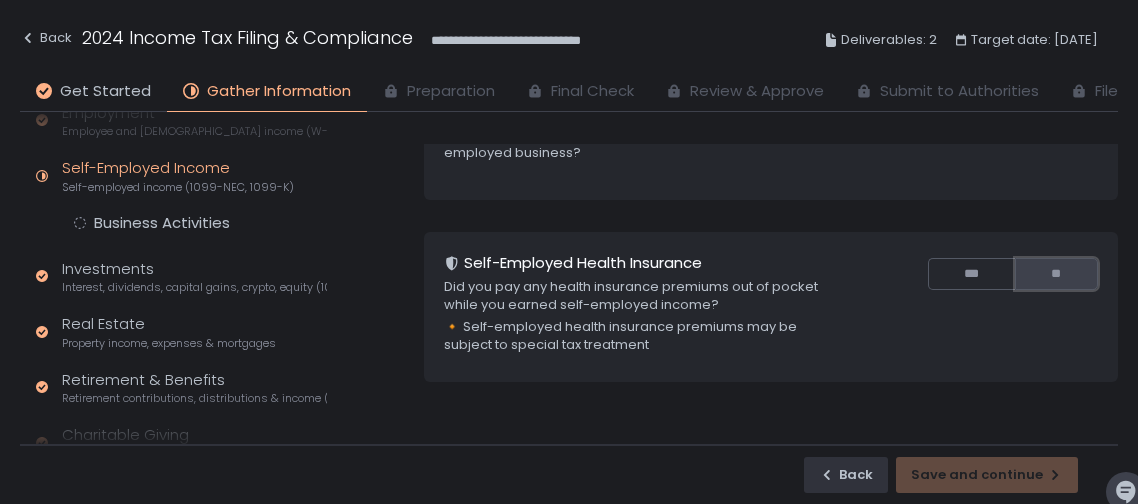 click on "**" at bounding box center (1056, 274) 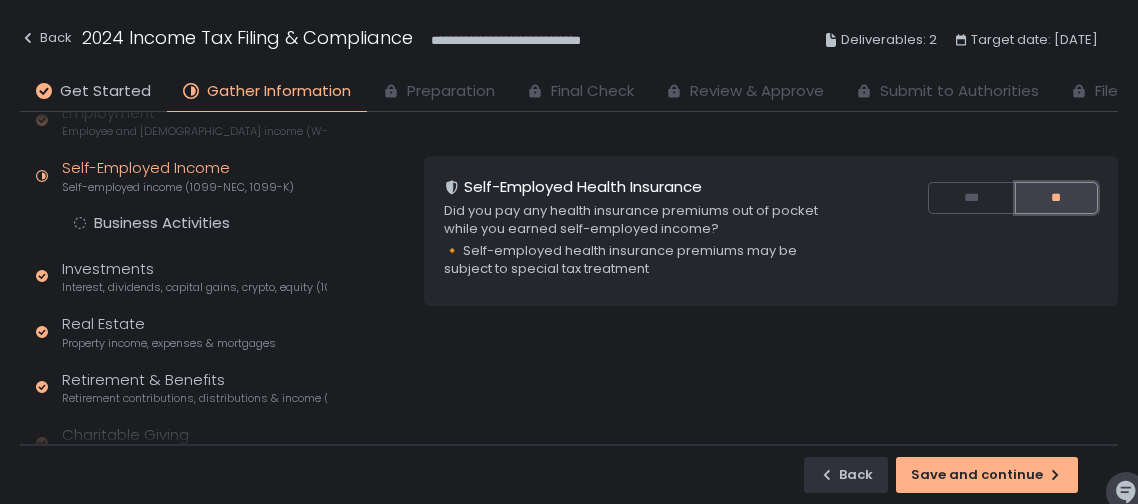 scroll, scrollTop: 562, scrollLeft: 0, axis: vertical 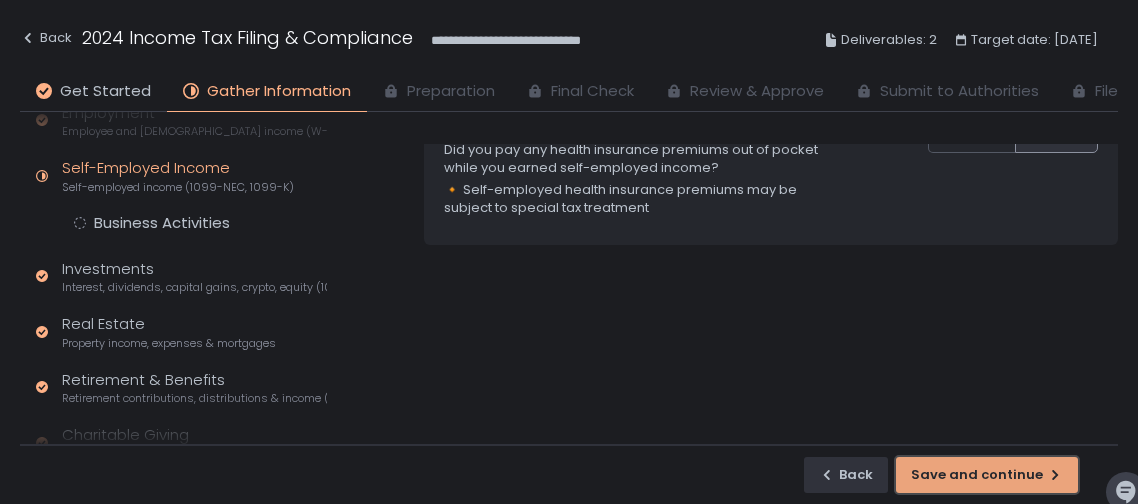 click on "Save and continue" 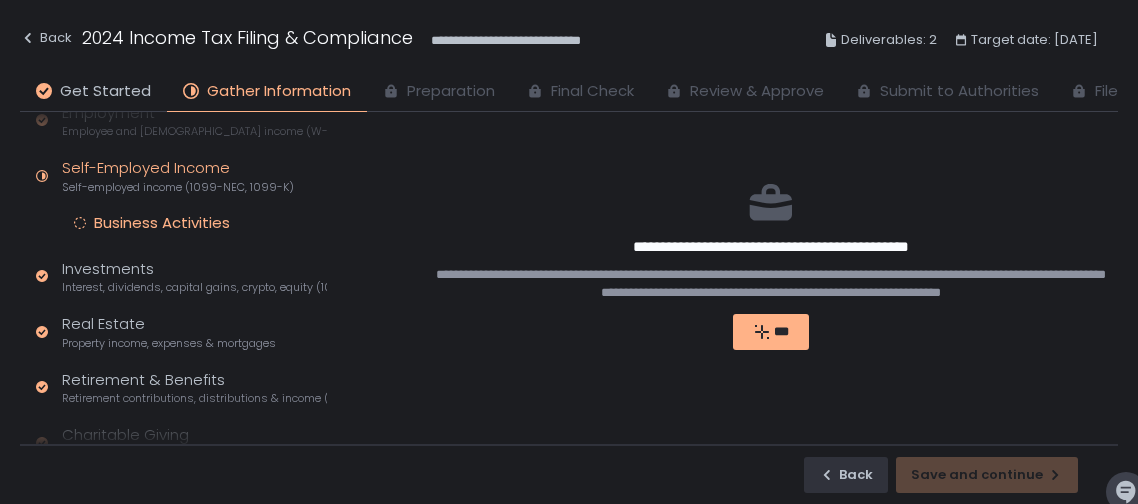 scroll, scrollTop: 14, scrollLeft: 0, axis: vertical 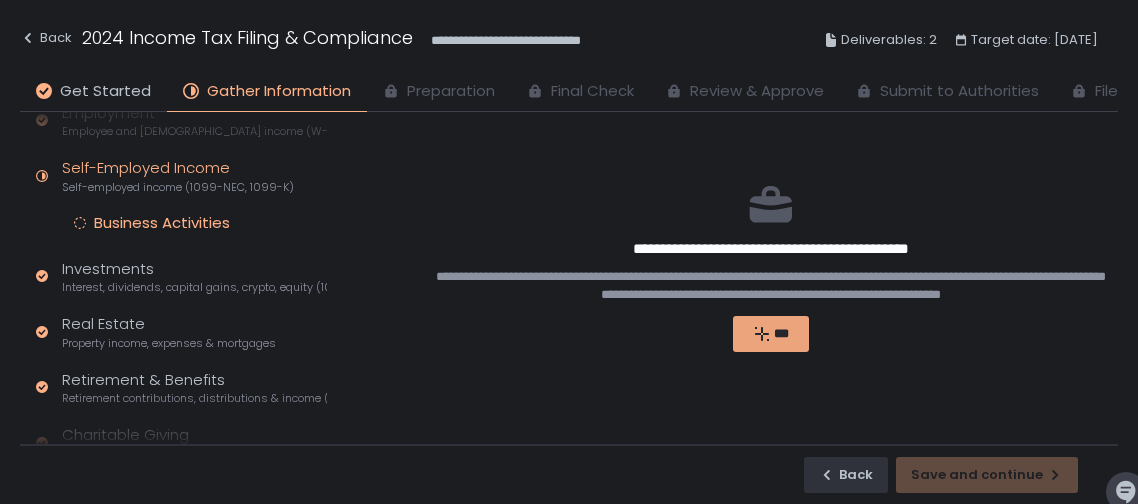 click 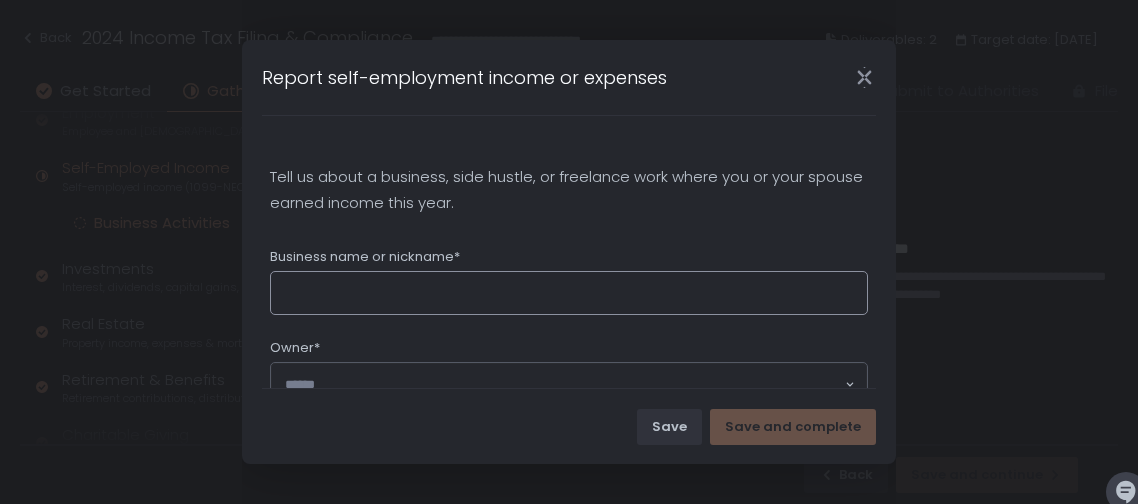 scroll, scrollTop: 39, scrollLeft: 0, axis: vertical 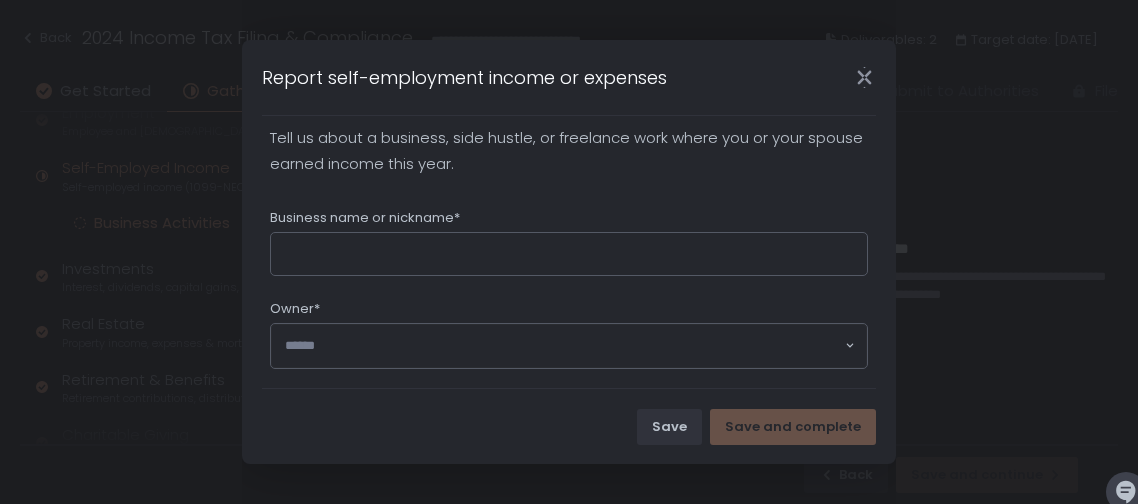 click 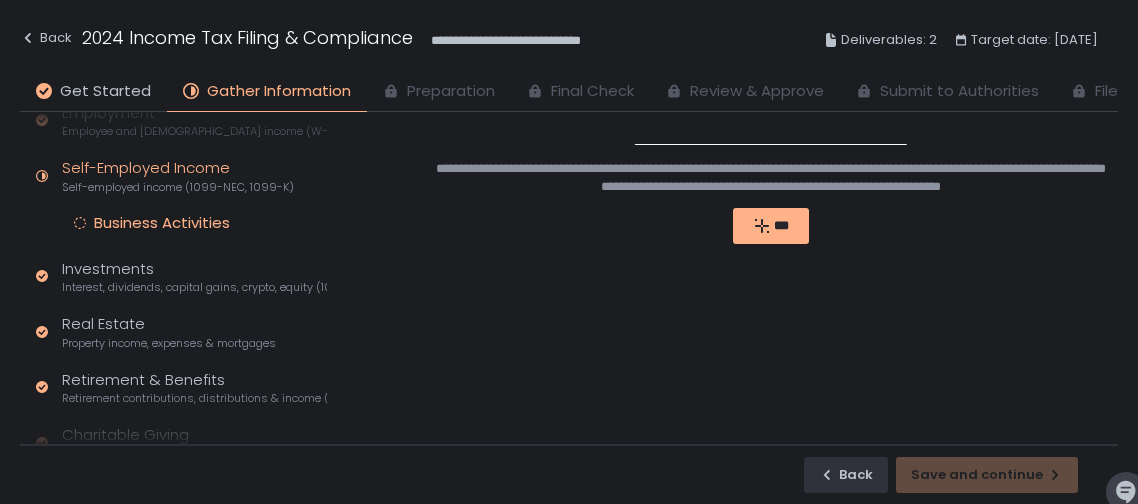 scroll, scrollTop: 157, scrollLeft: 0, axis: vertical 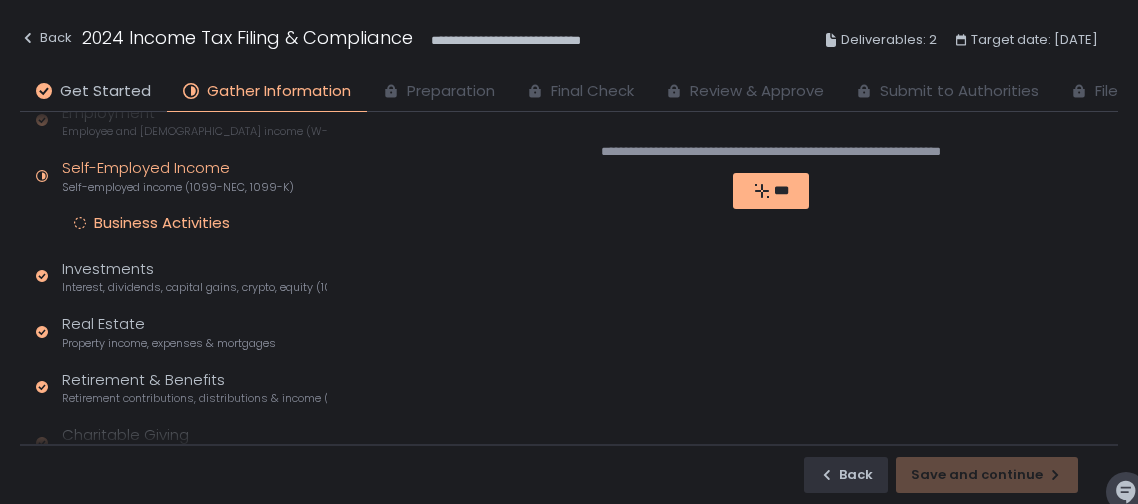 click on "Self-employed income (1099-NEC, 1099-K)" 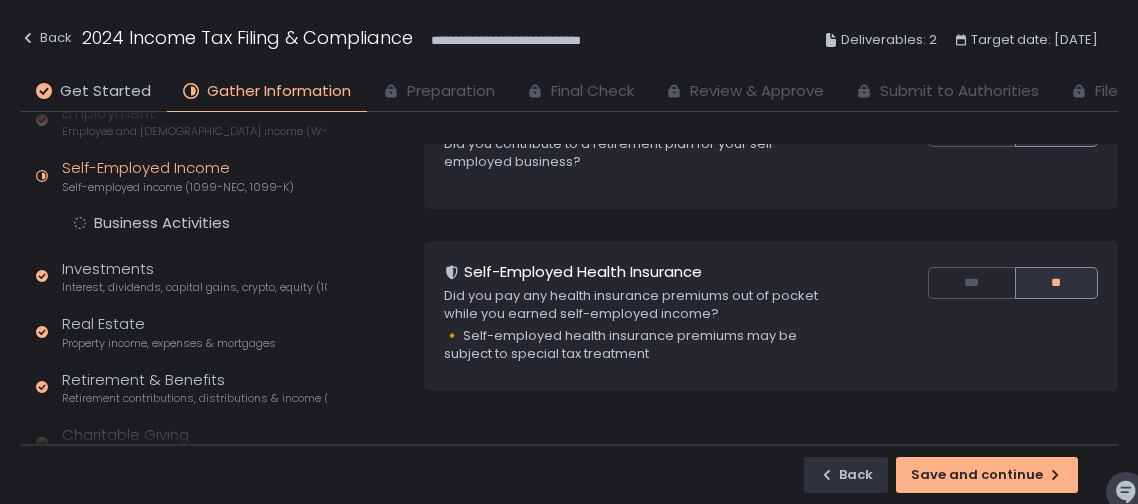 scroll, scrollTop: 396, scrollLeft: 0, axis: vertical 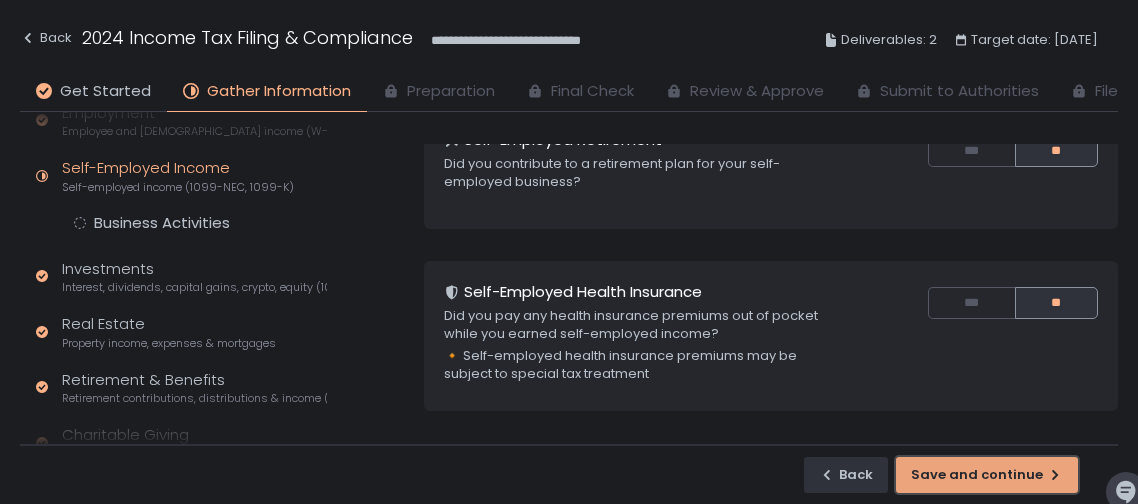 click on "Save and continue" at bounding box center (987, 475) 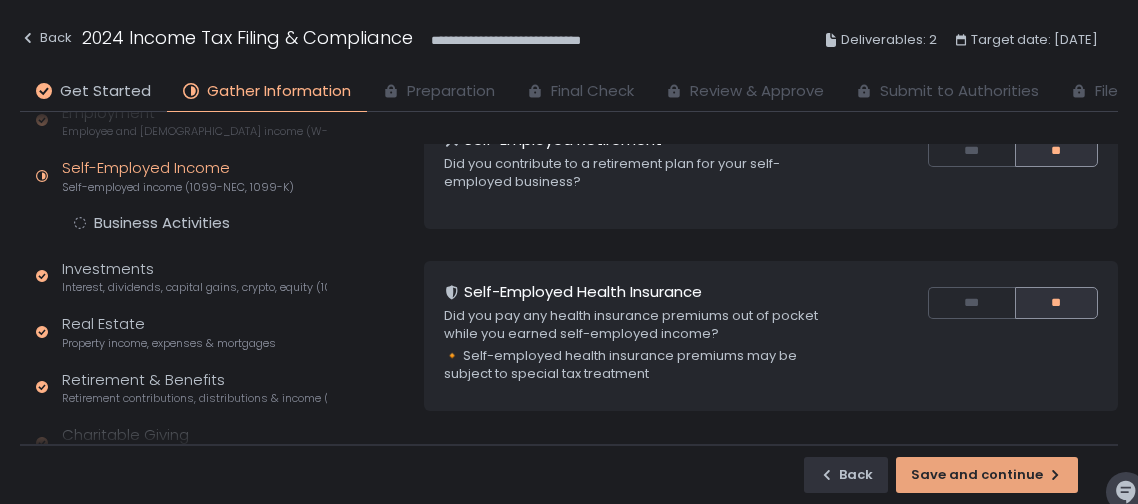 scroll, scrollTop: 0, scrollLeft: 0, axis: both 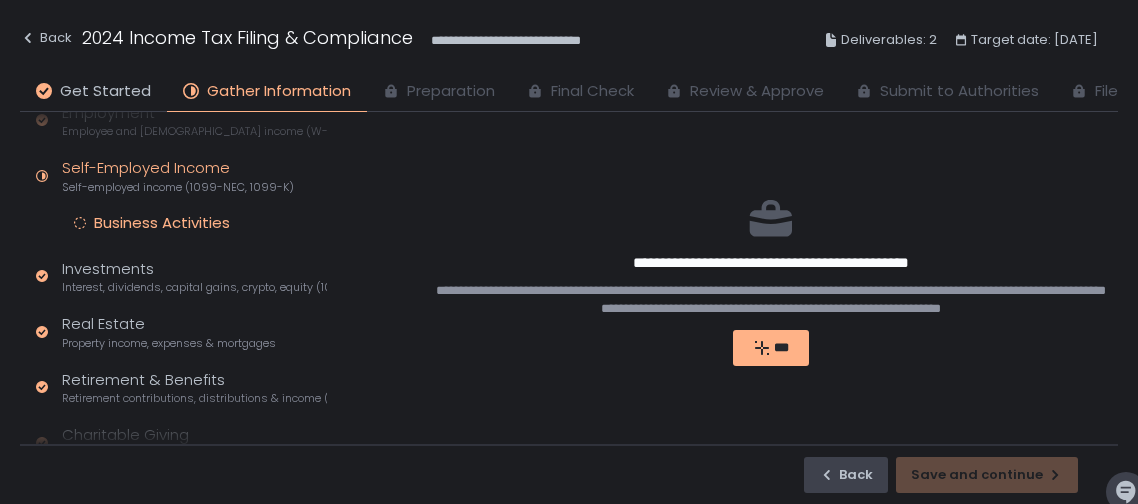 click 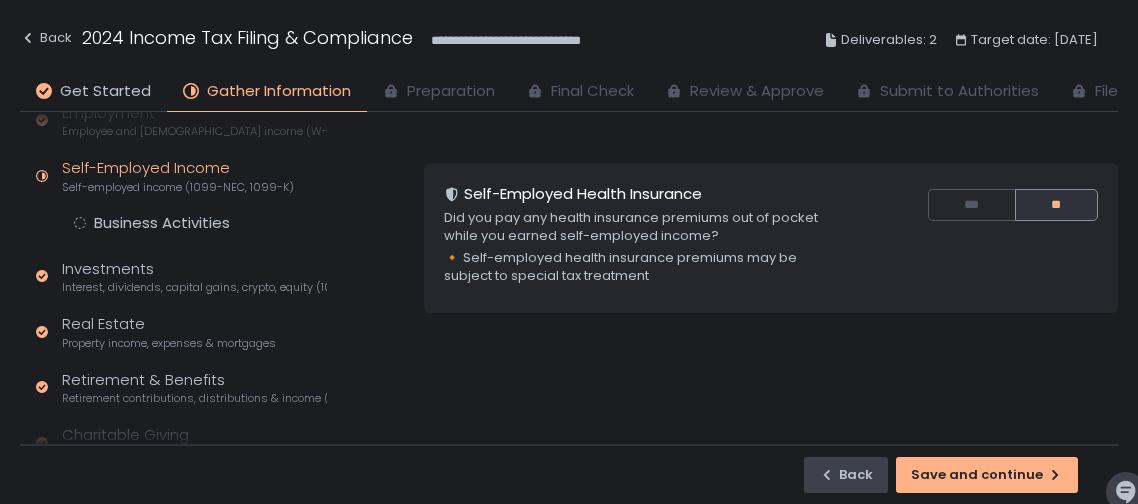 scroll, scrollTop: 562, scrollLeft: 0, axis: vertical 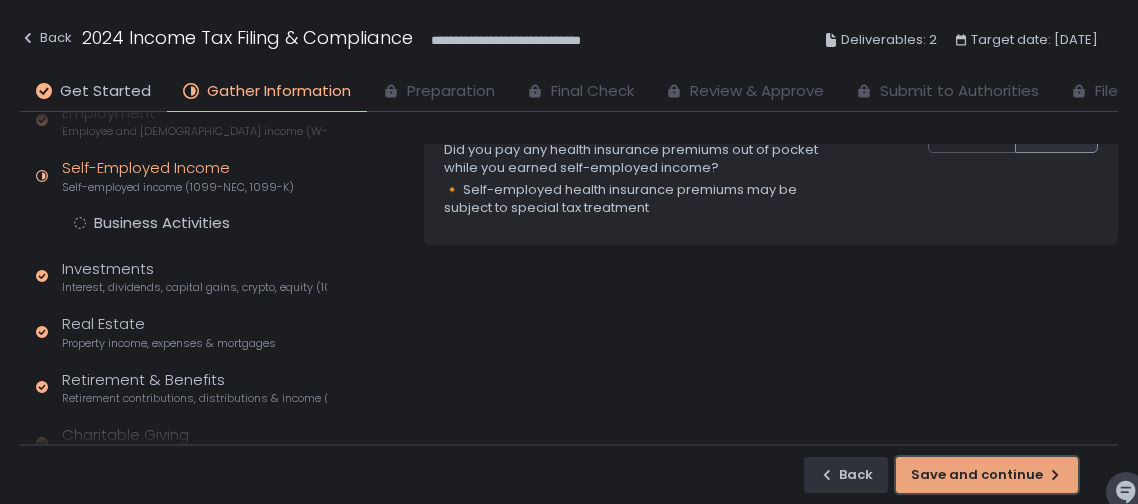 click on "Save and continue" 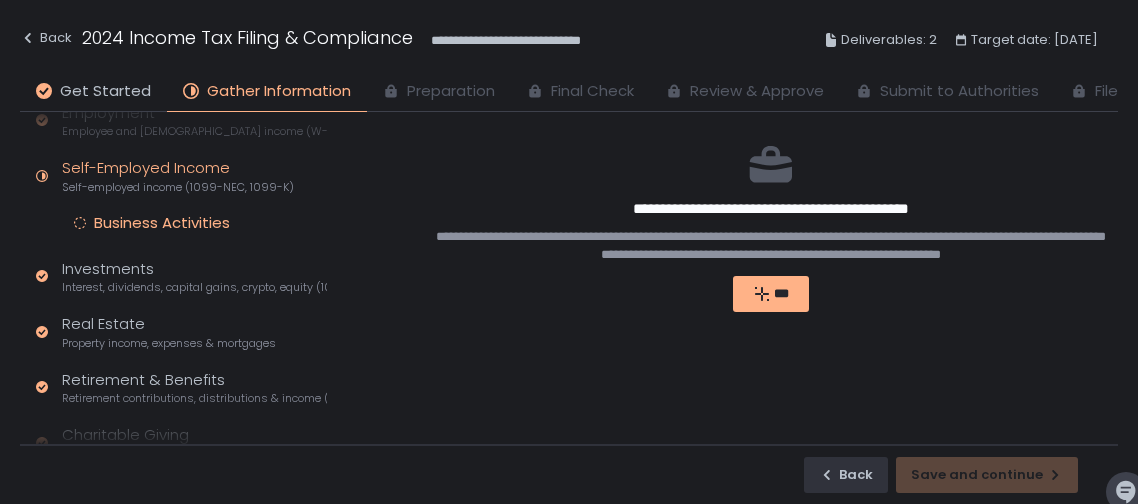 scroll, scrollTop: 157, scrollLeft: 0, axis: vertical 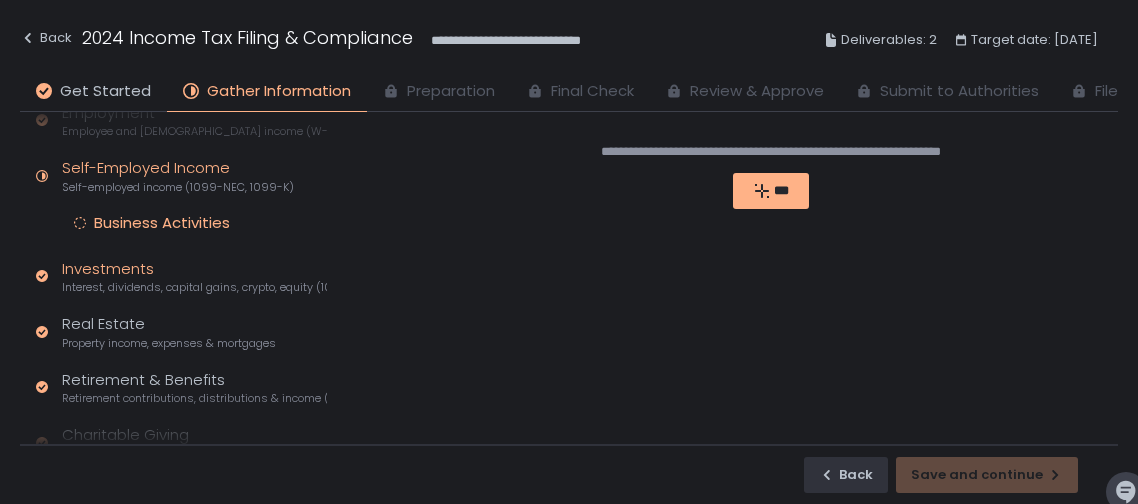 click on "Investments Interest, dividends, capital gains, crypto, equity (1099s, K-1s)" 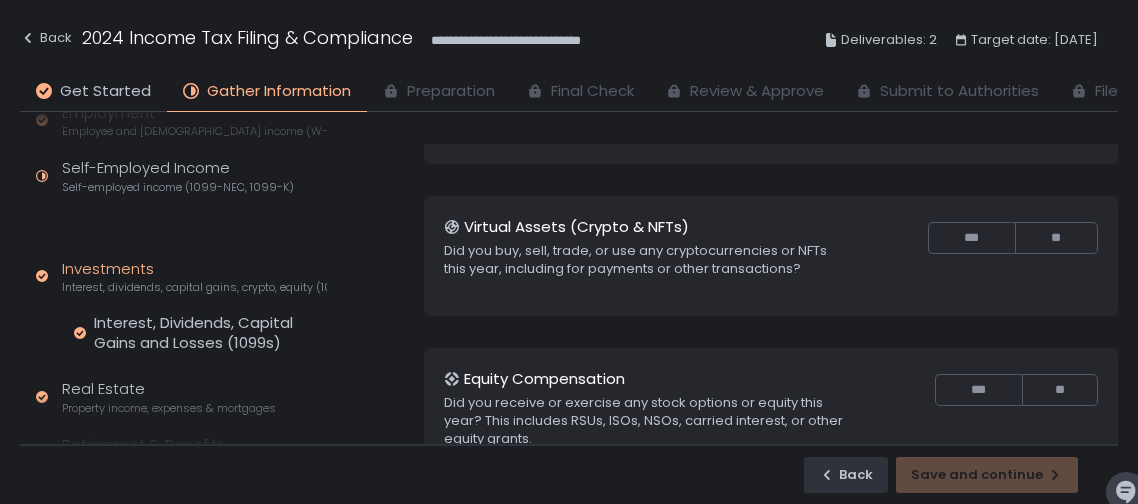 scroll, scrollTop: 0, scrollLeft: 0, axis: both 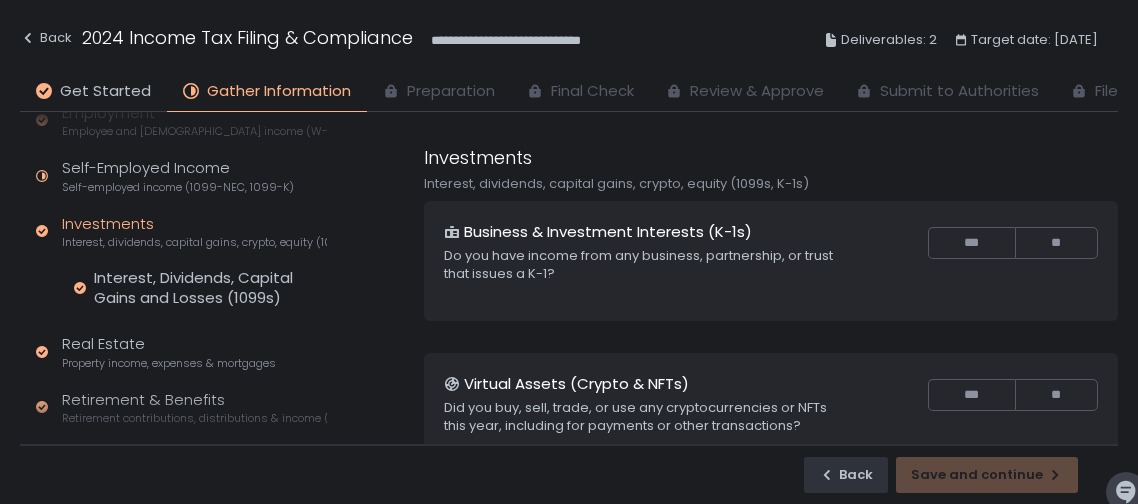 click on "Interest, dividends, capital gains, crypto, equity (1099s, K-1s)" 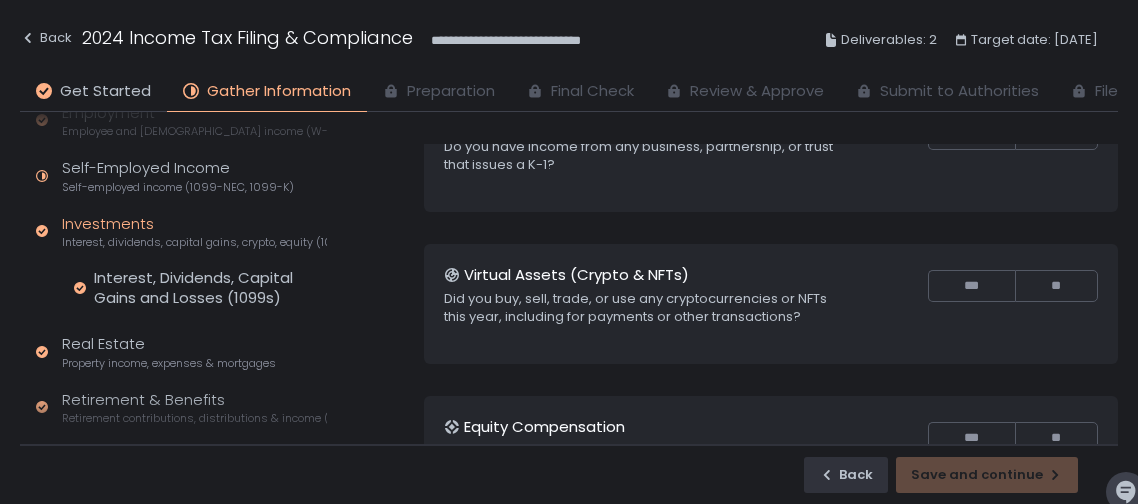 scroll, scrollTop: 124, scrollLeft: 0, axis: vertical 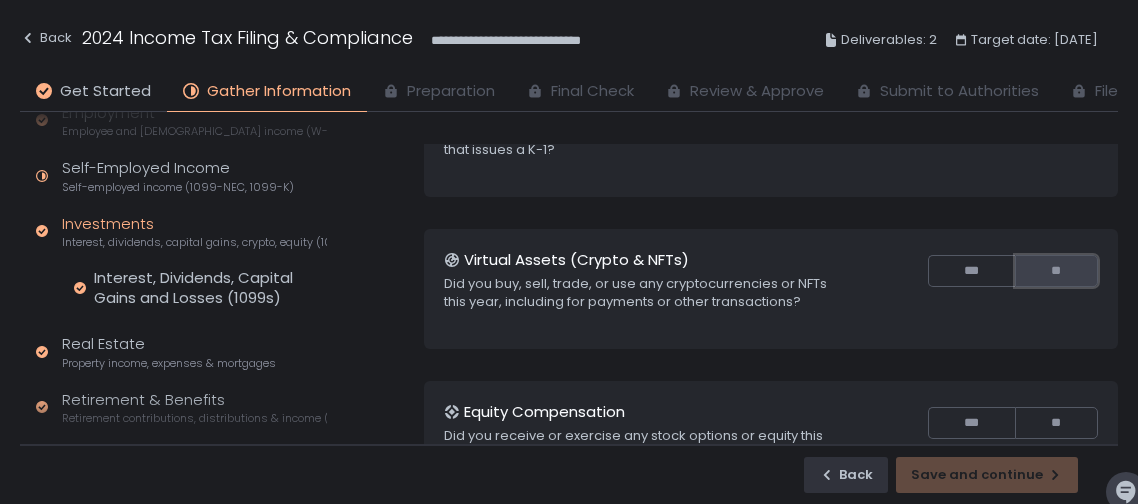 click on "**" at bounding box center [1056, 271] 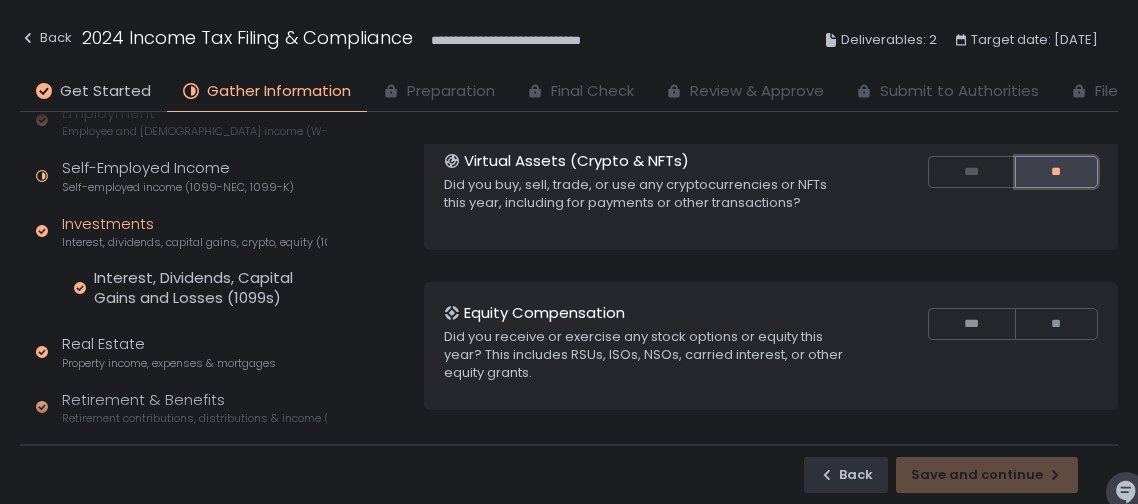 scroll, scrollTop: 224, scrollLeft: 0, axis: vertical 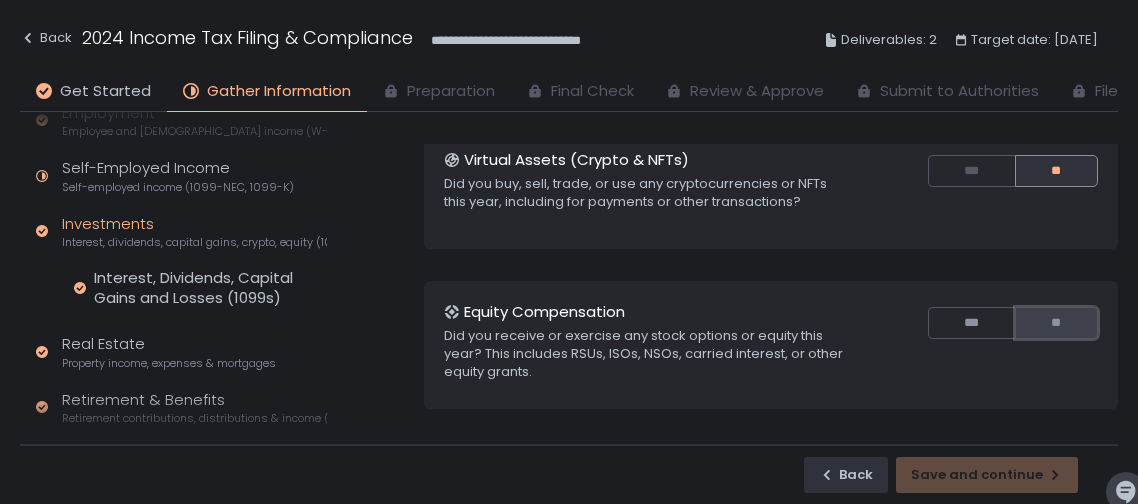 click on "**" at bounding box center [1056, 323] 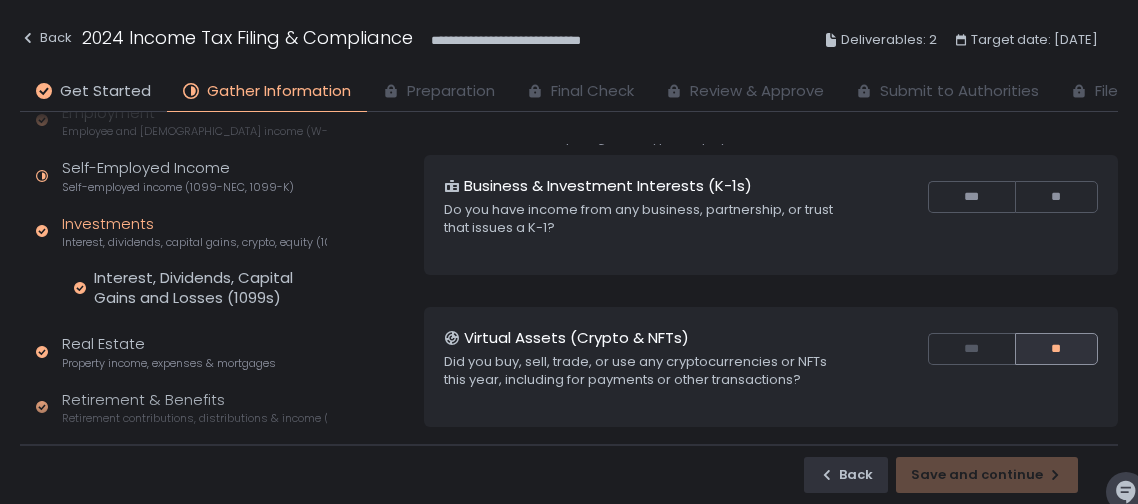scroll, scrollTop: 0, scrollLeft: 0, axis: both 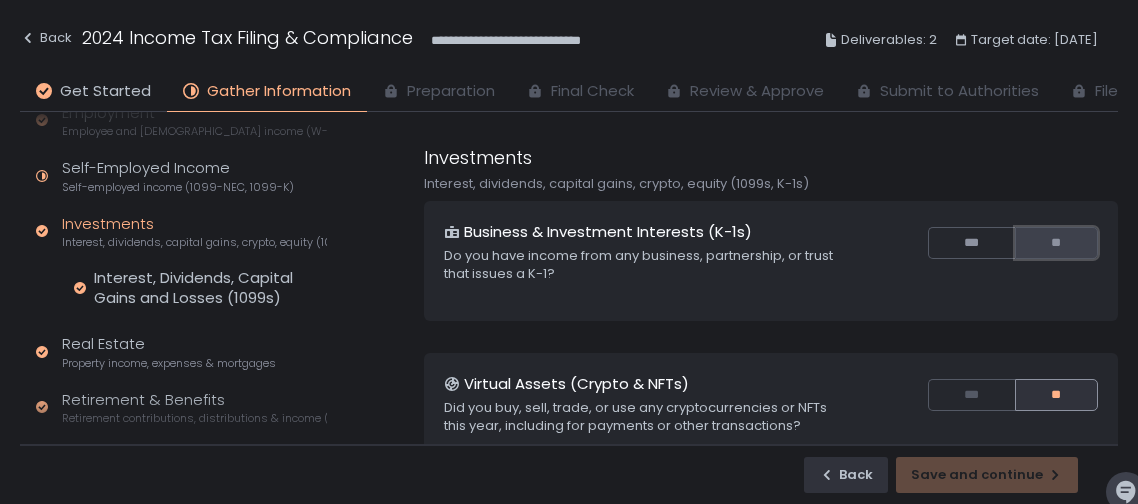 click on "**" at bounding box center [1056, 243] 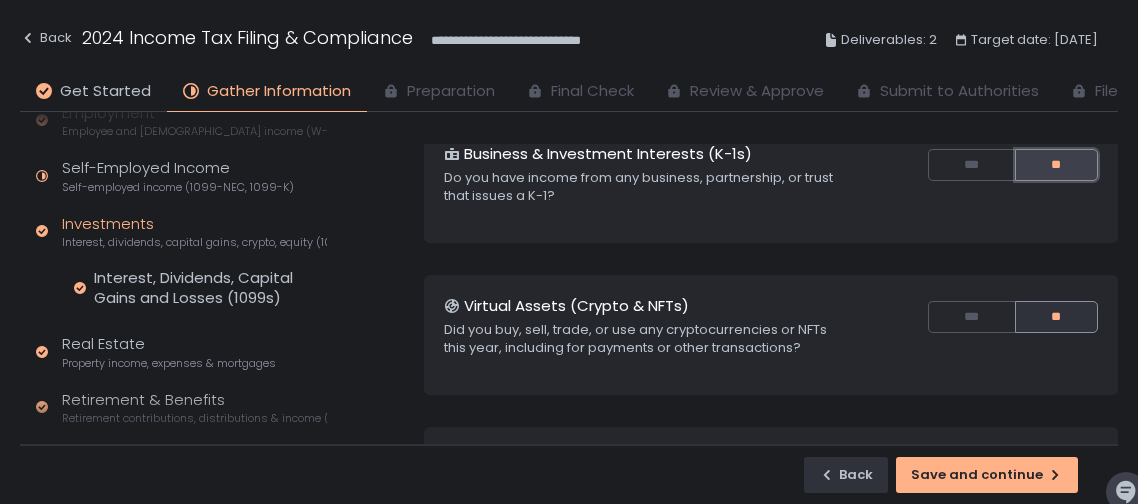 scroll, scrollTop: 79, scrollLeft: 0, axis: vertical 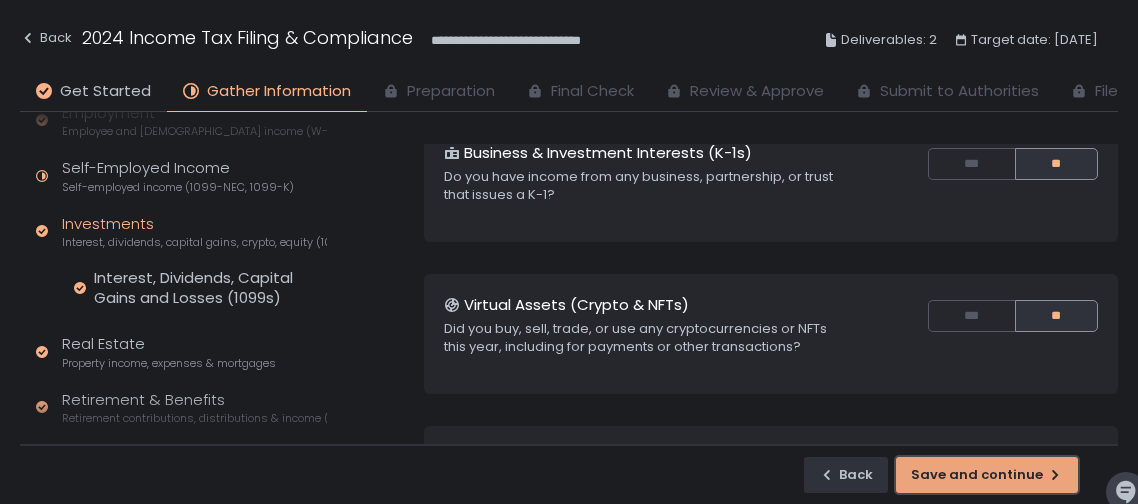 click on "Save and continue" 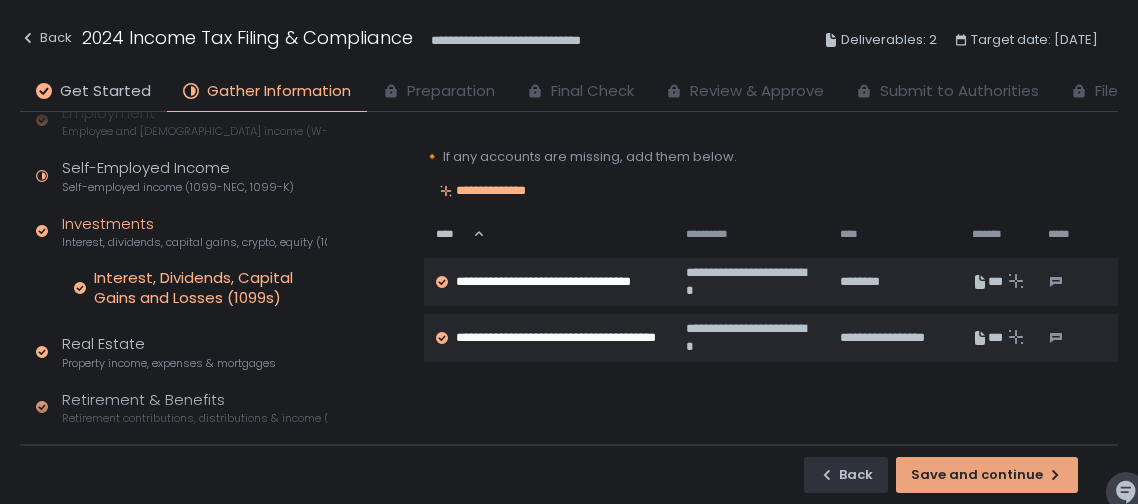 scroll, scrollTop: 0, scrollLeft: 0, axis: both 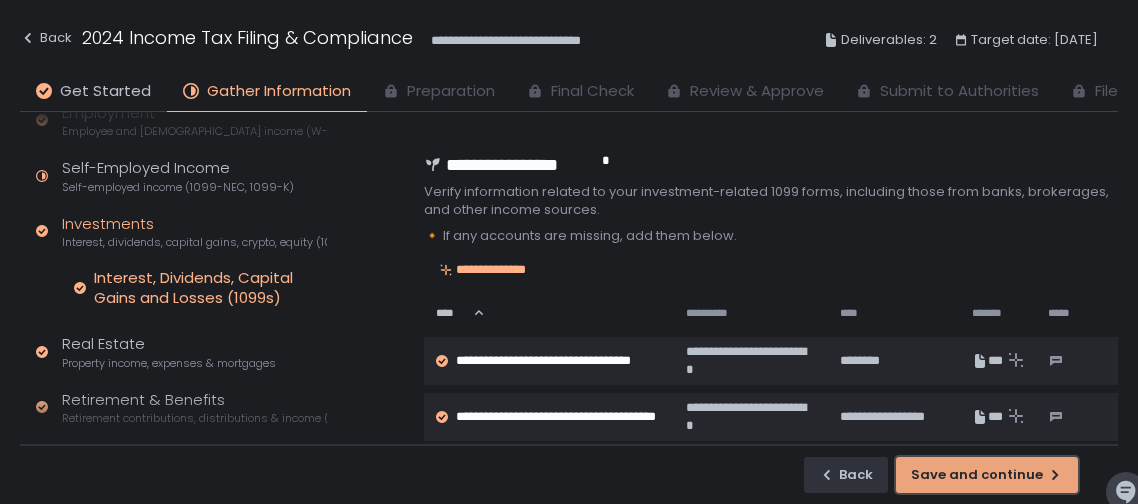 click on "Save and continue" 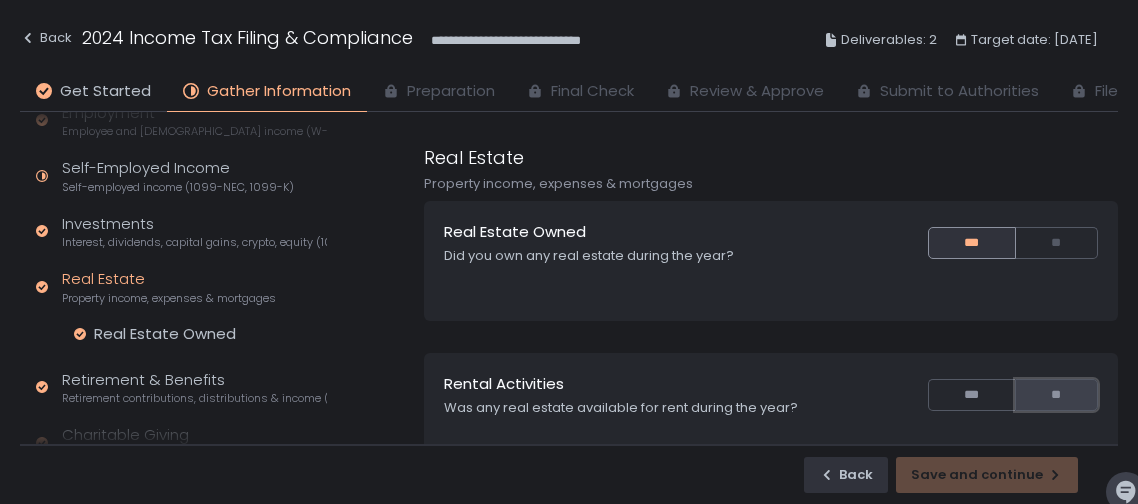 click on "**" at bounding box center [1056, 395] 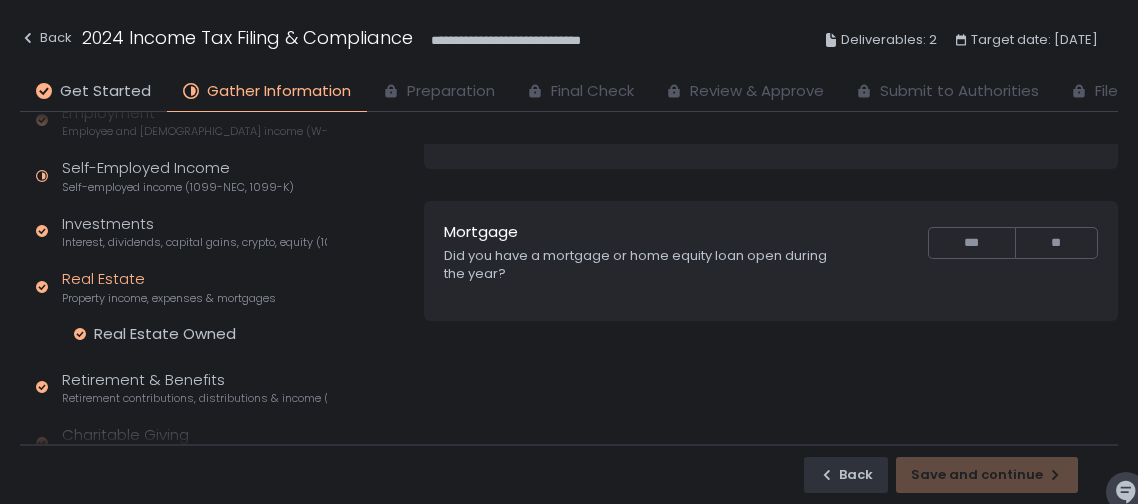 scroll, scrollTop: 313, scrollLeft: 0, axis: vertical 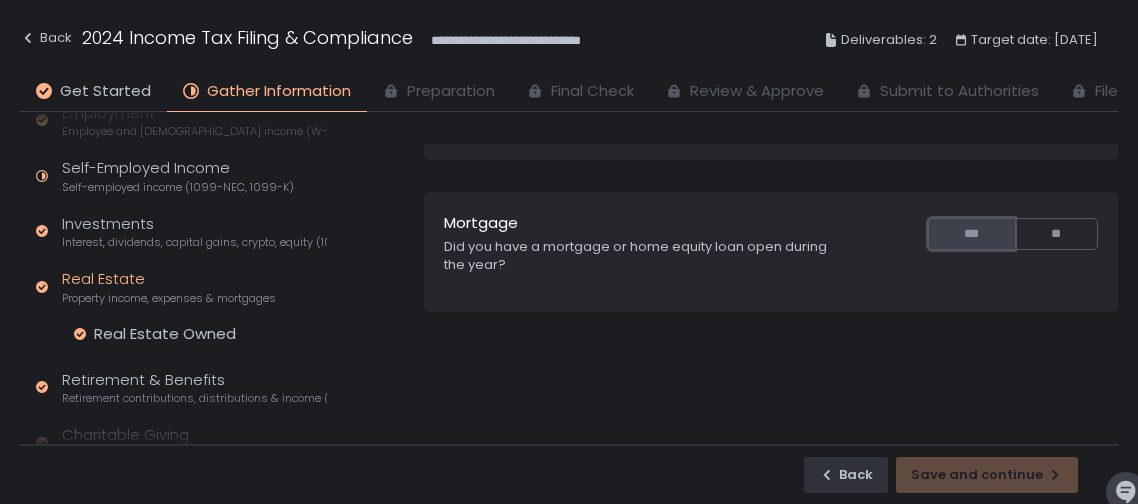 click on "***" at bounding box center (971, 234) 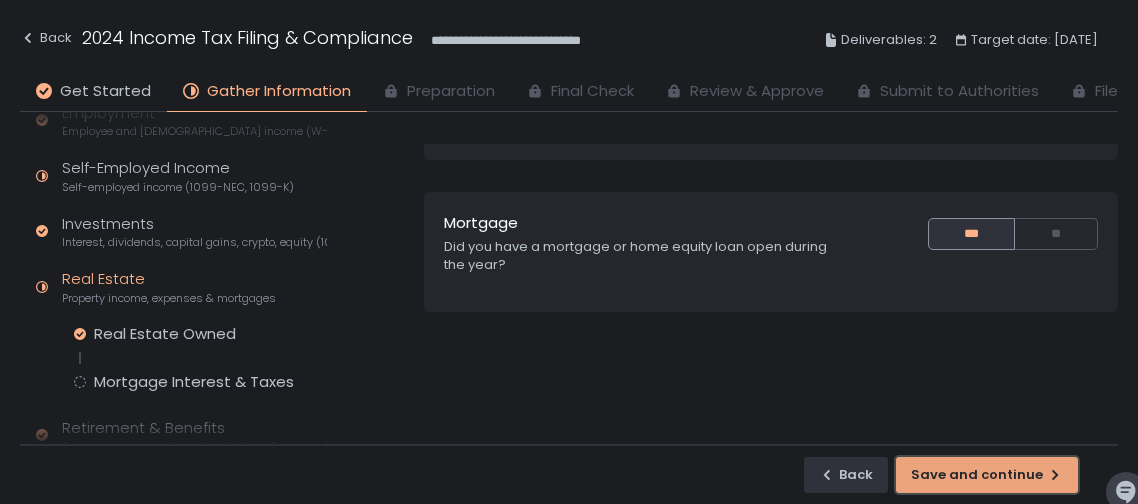 click on "Save and continue" 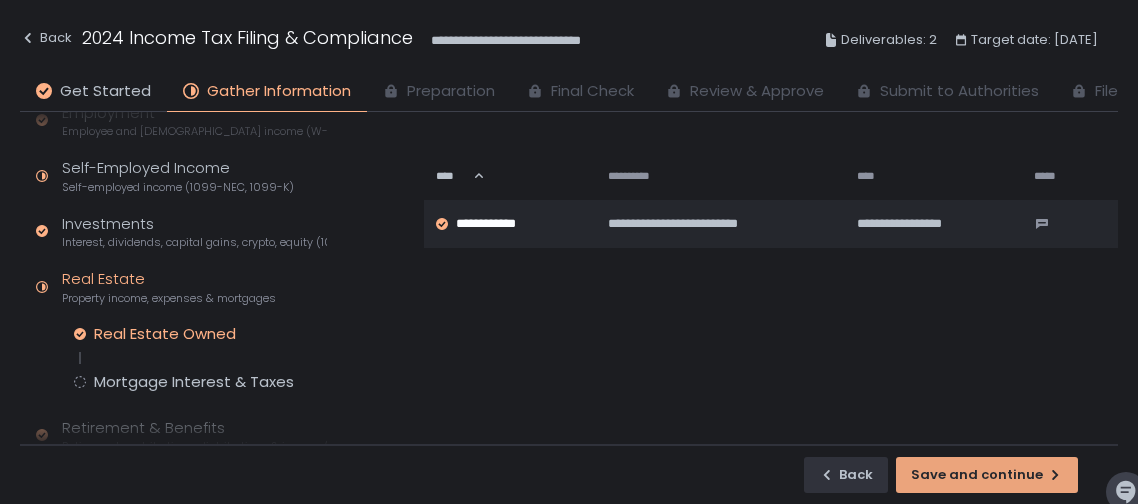 scroll, scrollTop: 99, scrollLeft: 0, axis: vertical 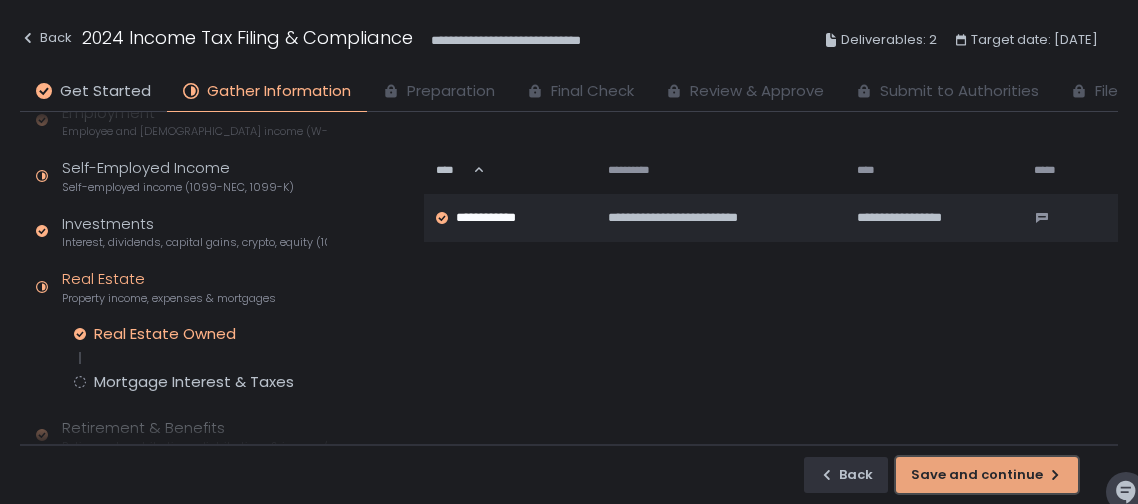 click on "Save and continue" 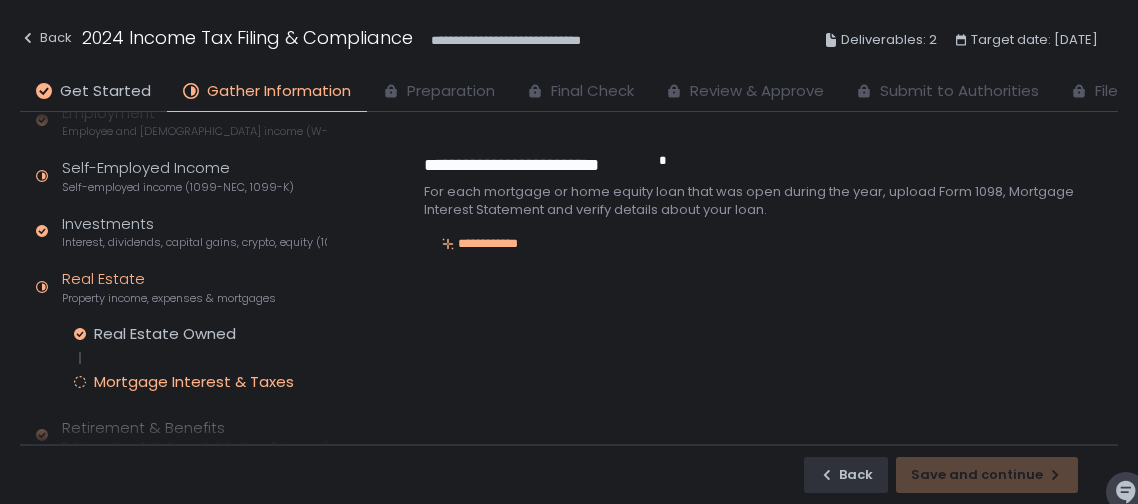 scroll, scrollTop: 10, scrollLeft: 0, axis: vertical 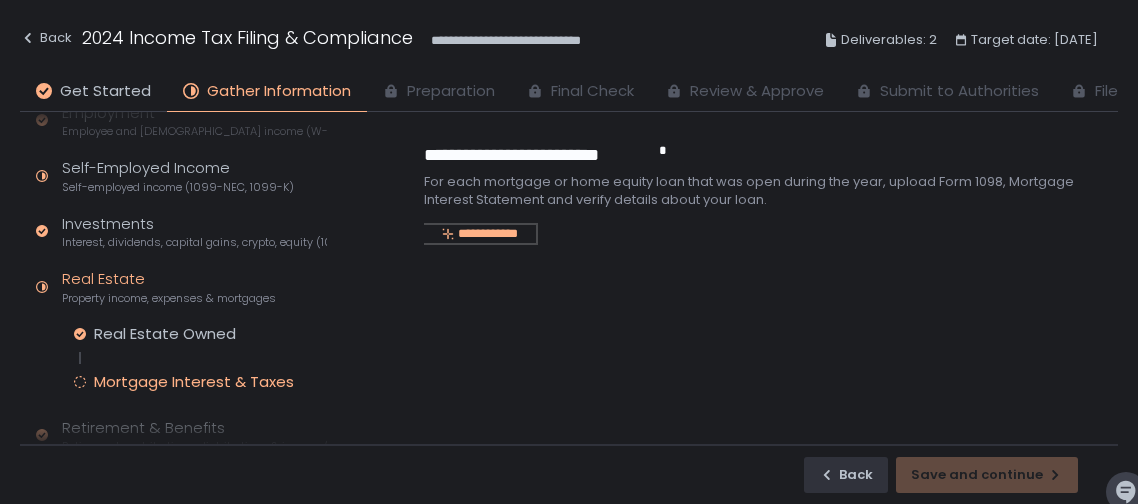 click on "**********" 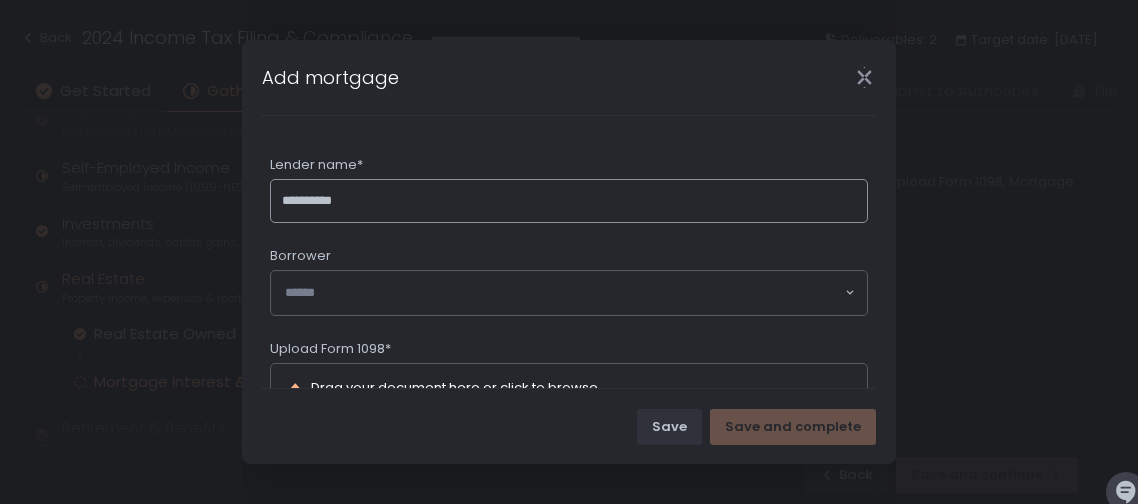type on "**********" 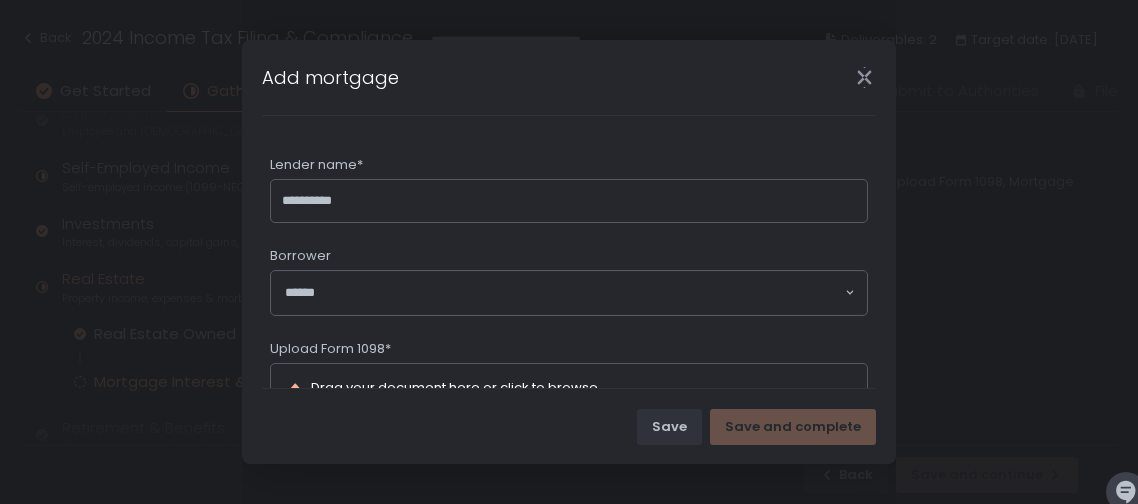 click 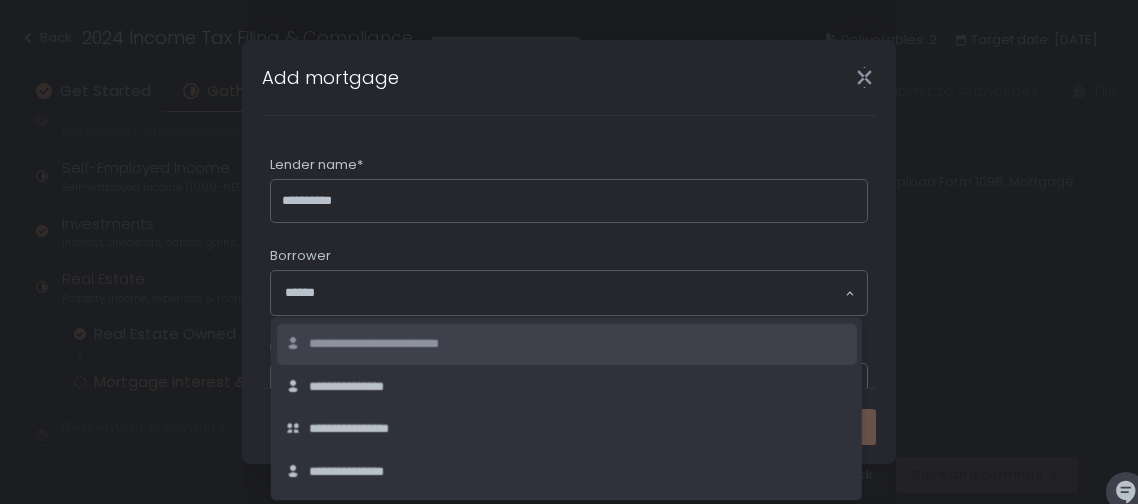 click on "**********" 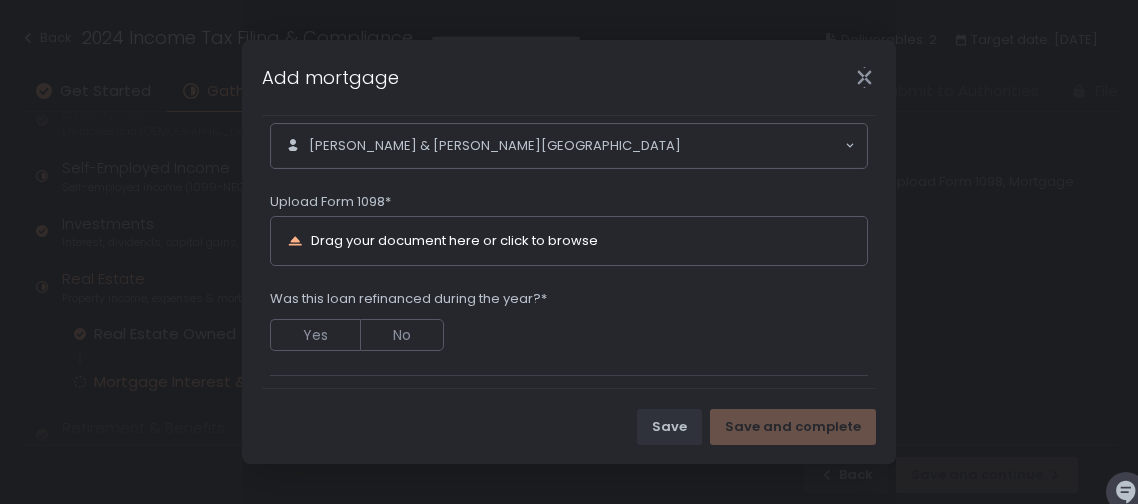scroll, scrollTop: 179, scrollLeft: 0, axis: vertical 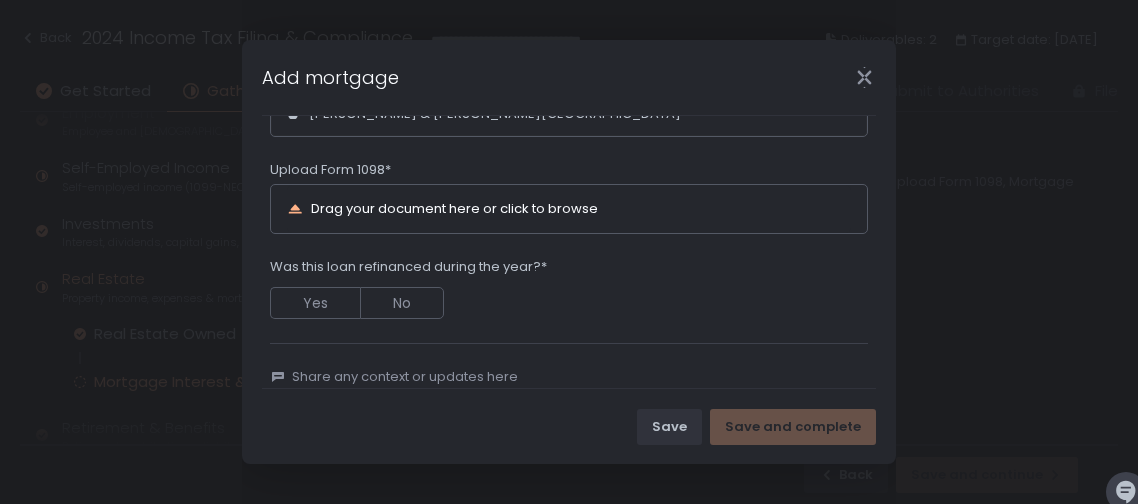 click on "Drag your document here or click to browse" 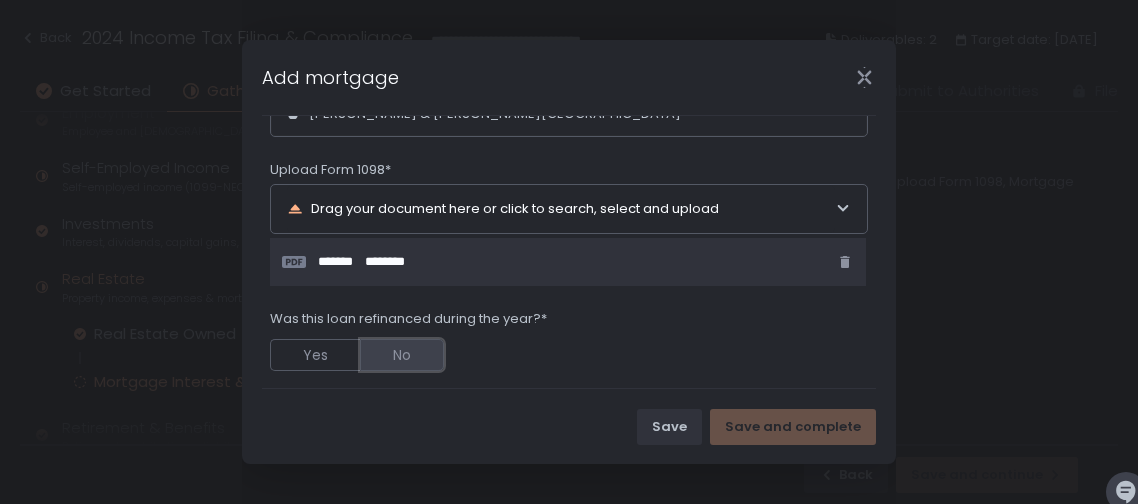 click on "No" at bounding box center [402, 355] 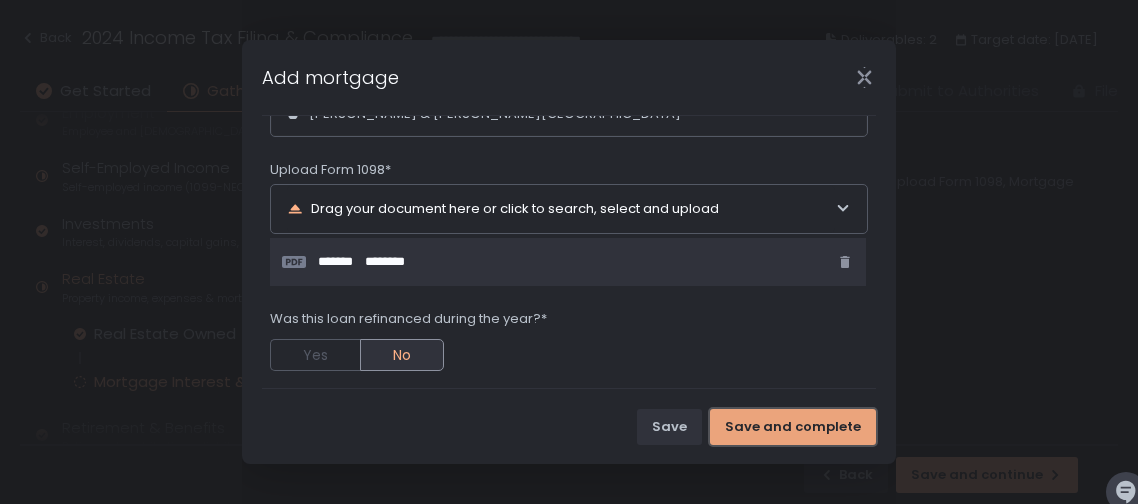 click on "Save and complete" at bounding box center [793, 427] 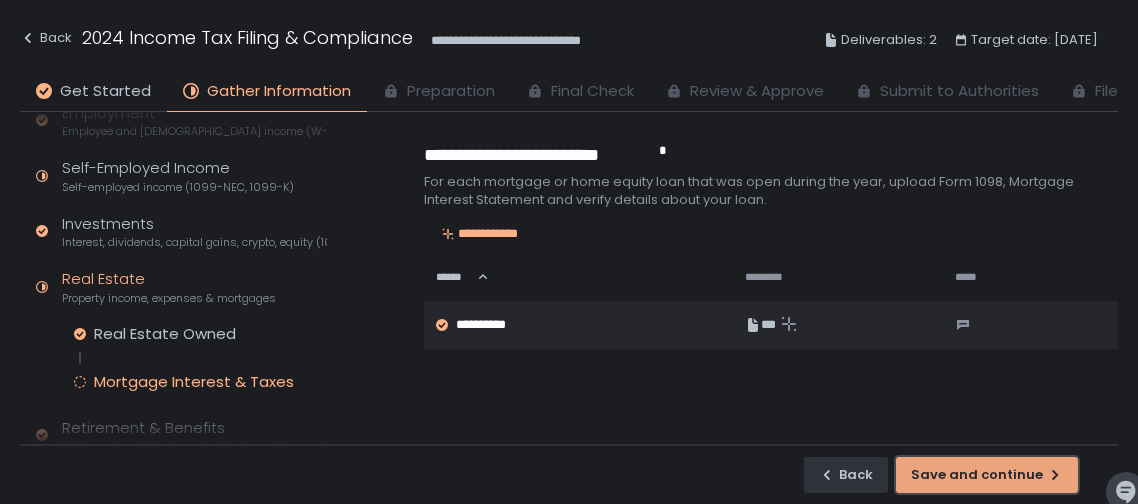 click on "Save and continue" 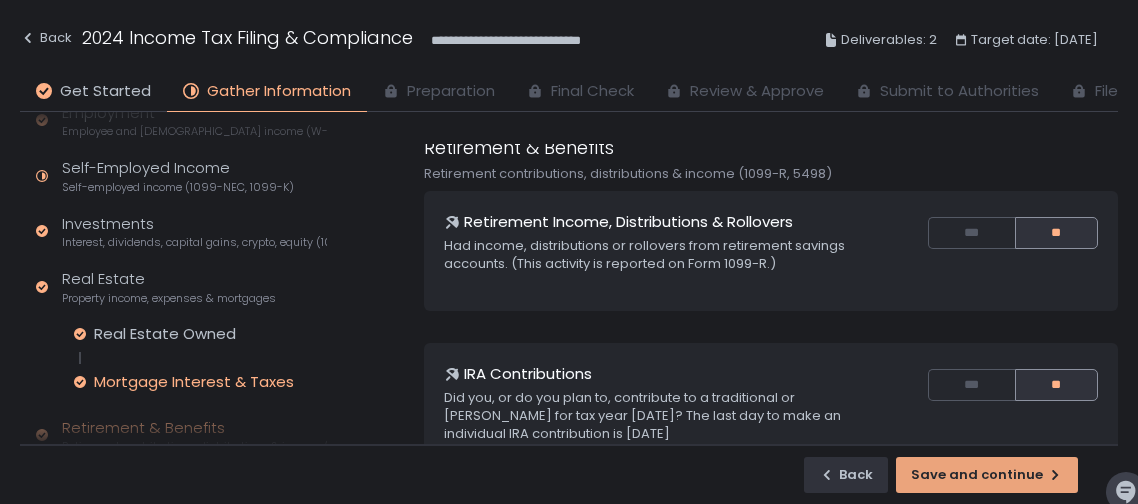 scroll, scrollTop: 0, scrollLeft: 0, axis: both 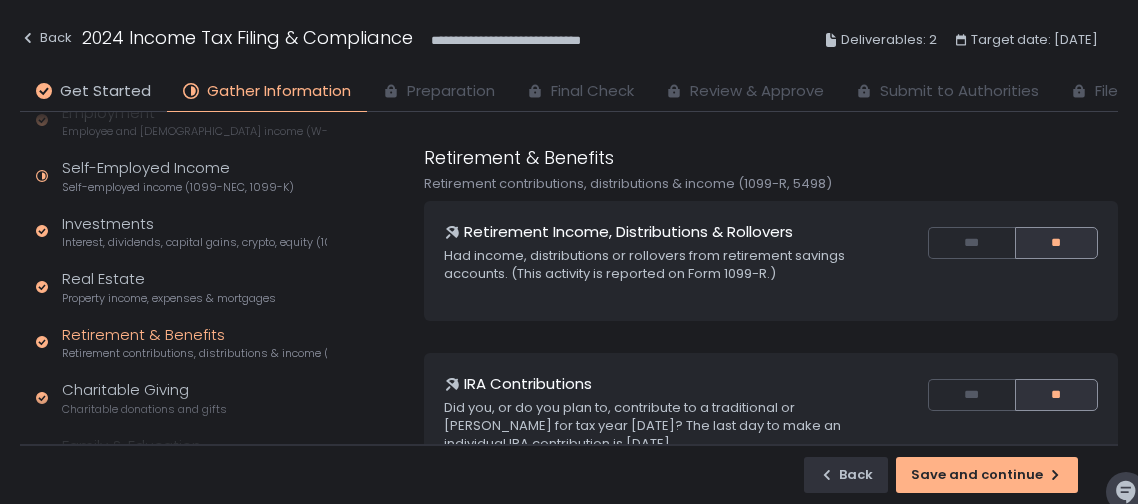 drag, startPoint x: 1118, startPoint y: 224, endPoint x: 1110, endPoint y: 307, distance: 83.38465 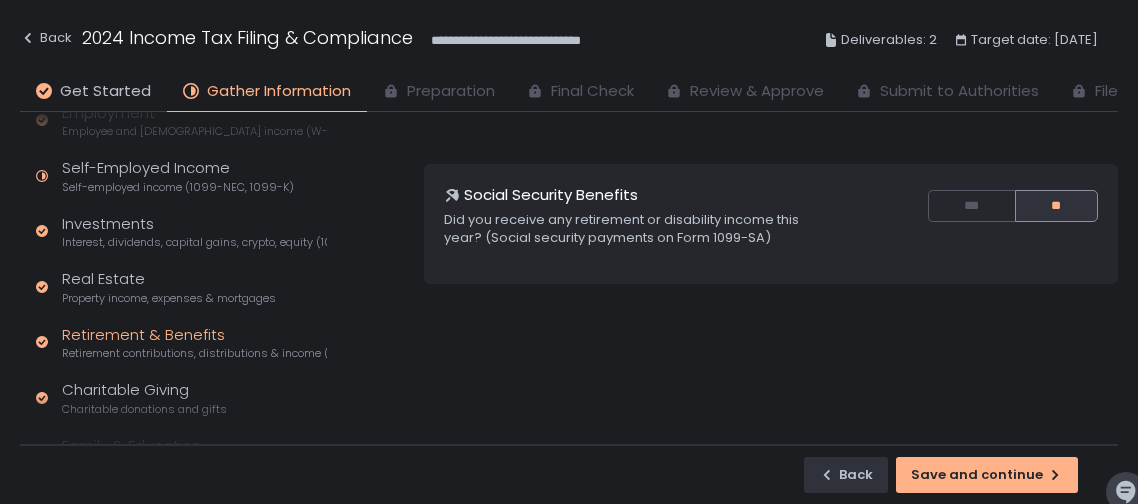 scroll, scrollTop: 389, scrollLeft: 0, axis: vertical 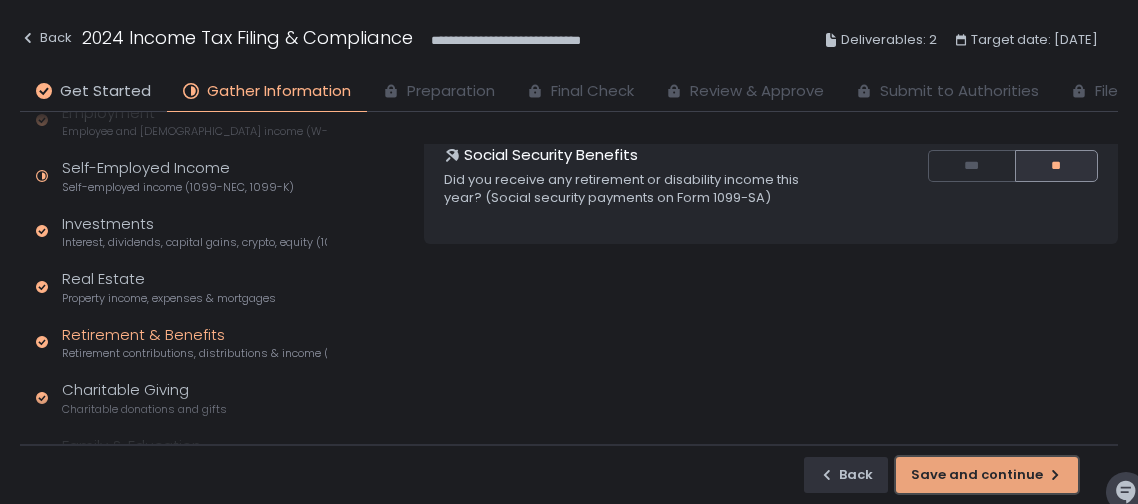click on "Save and continue" at bounding box center [987, 475] 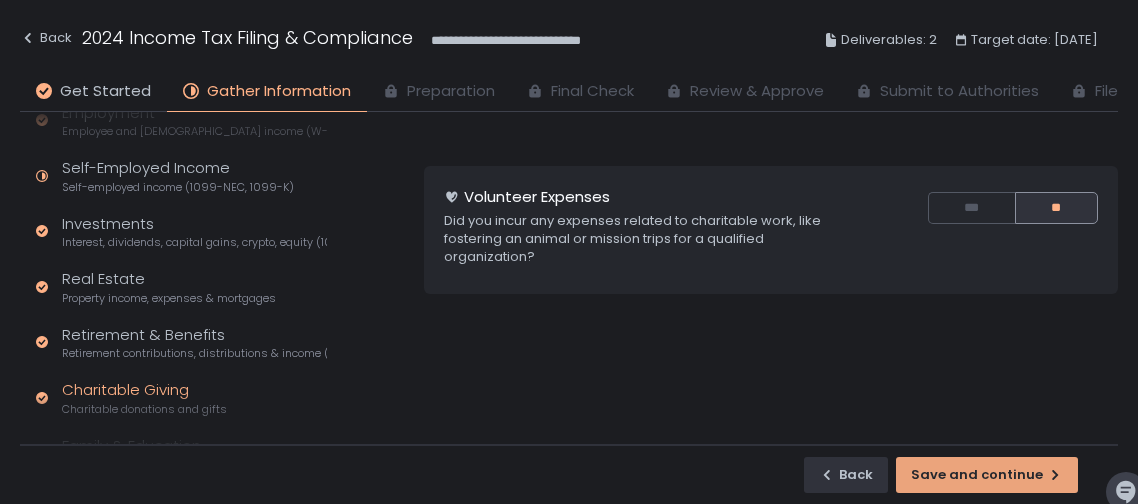 scroll, scrollTop: 389, scrollLeft: 0, axis: vertical 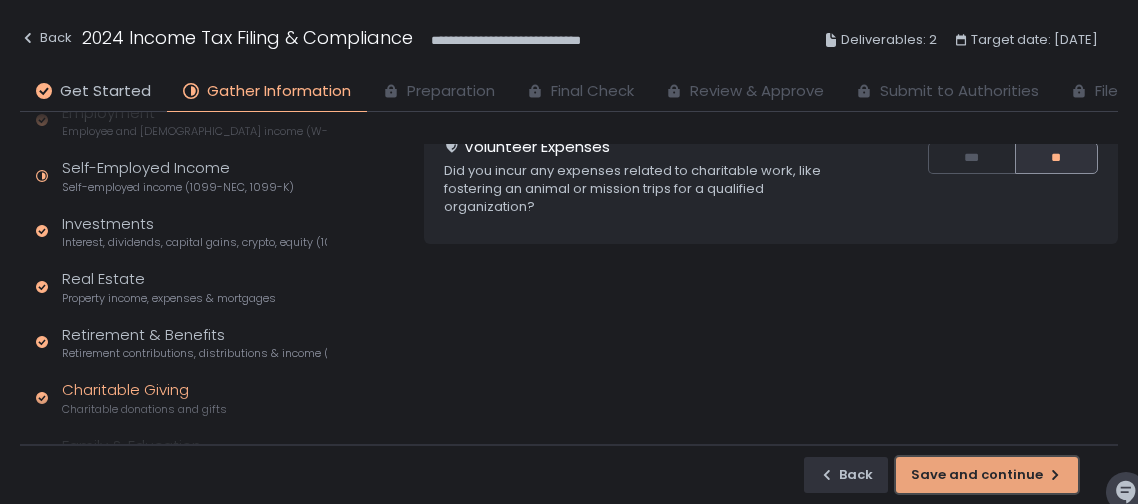click on "Save and continue" 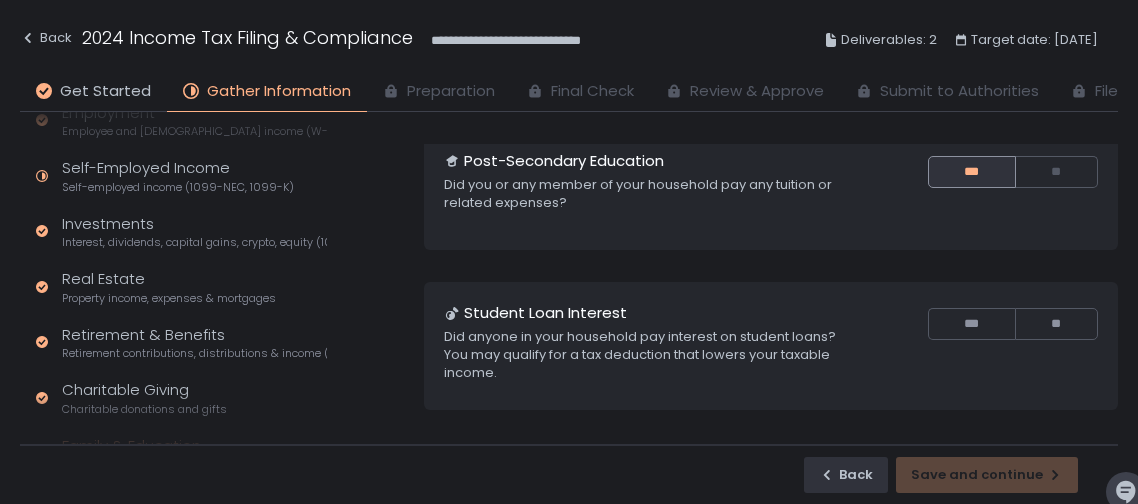 scroll, scrollTop: 560, scrollLeft: 0, axis: vertical 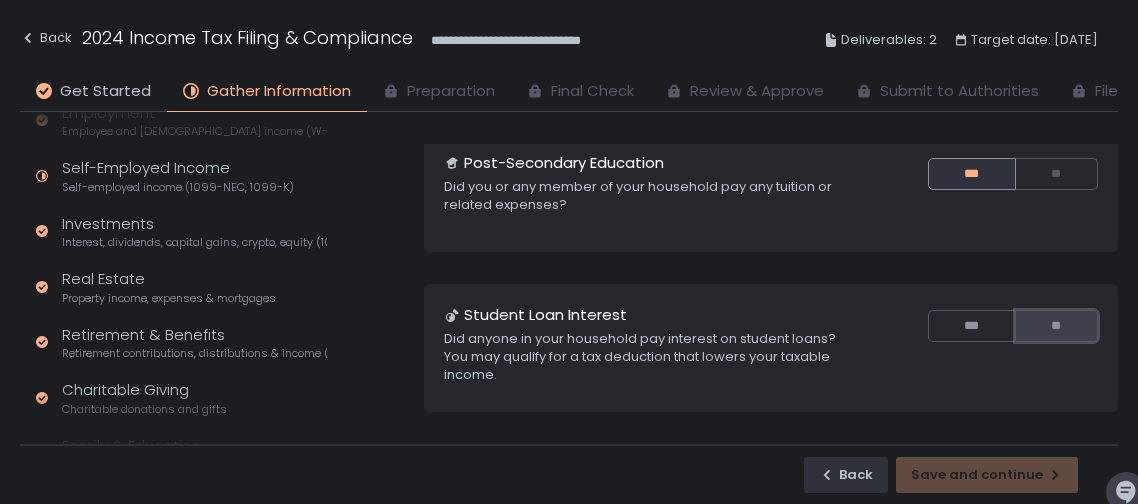 click on "**" at bounding box center [1056, 326] 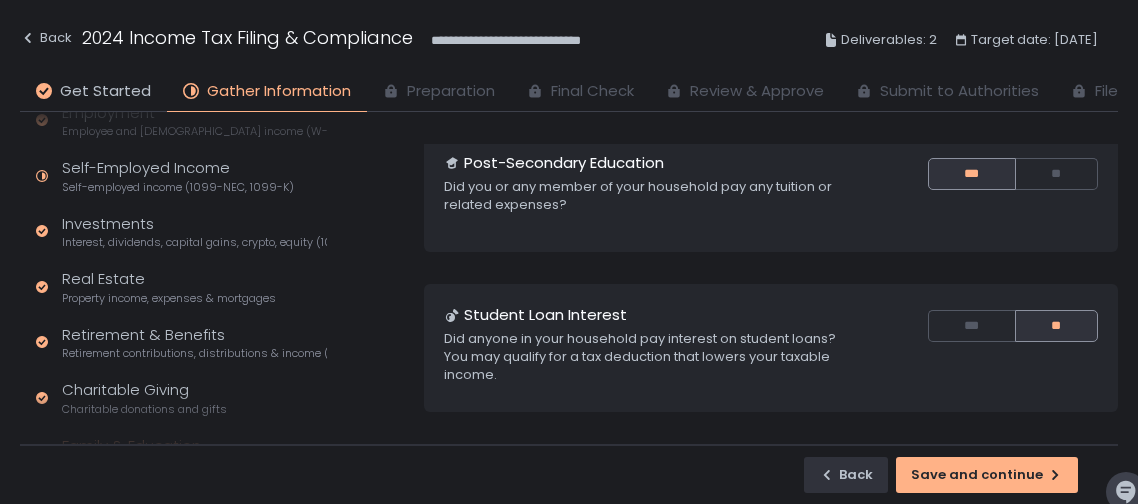 click on "Post-Secondary Education" at bounding box center (564, 163) 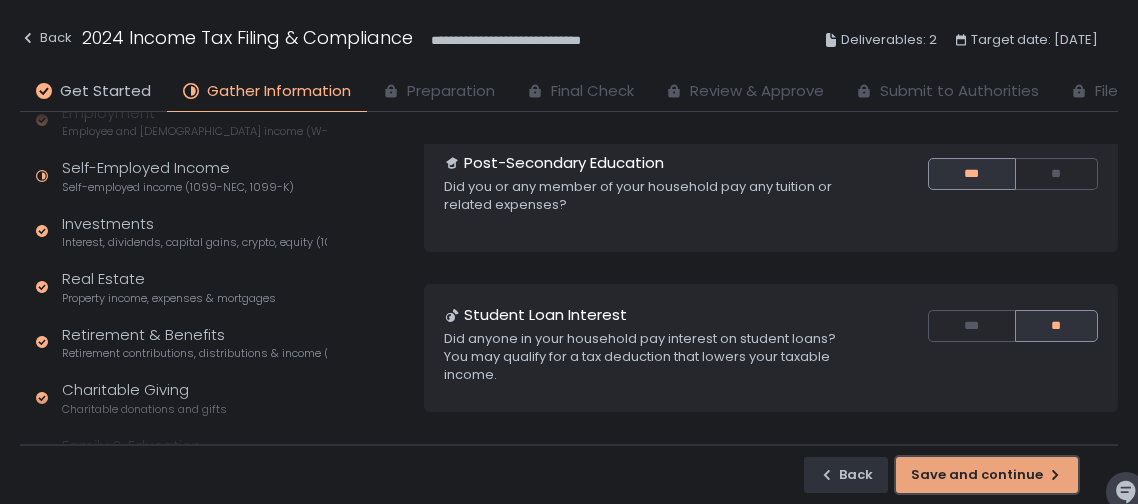 click on "Save and continue" 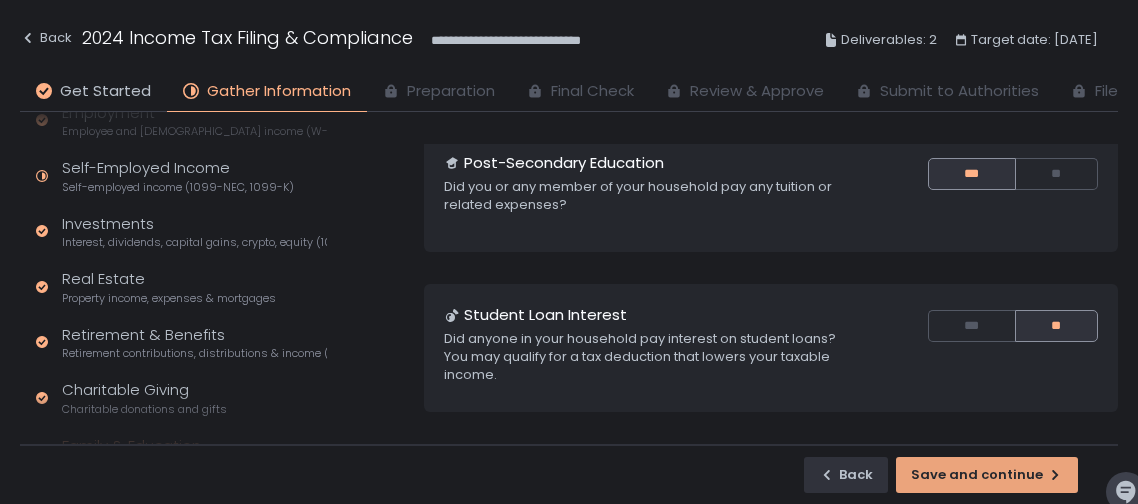 scroll, scrollTop: 0, scrollLeft: 0, axis: both 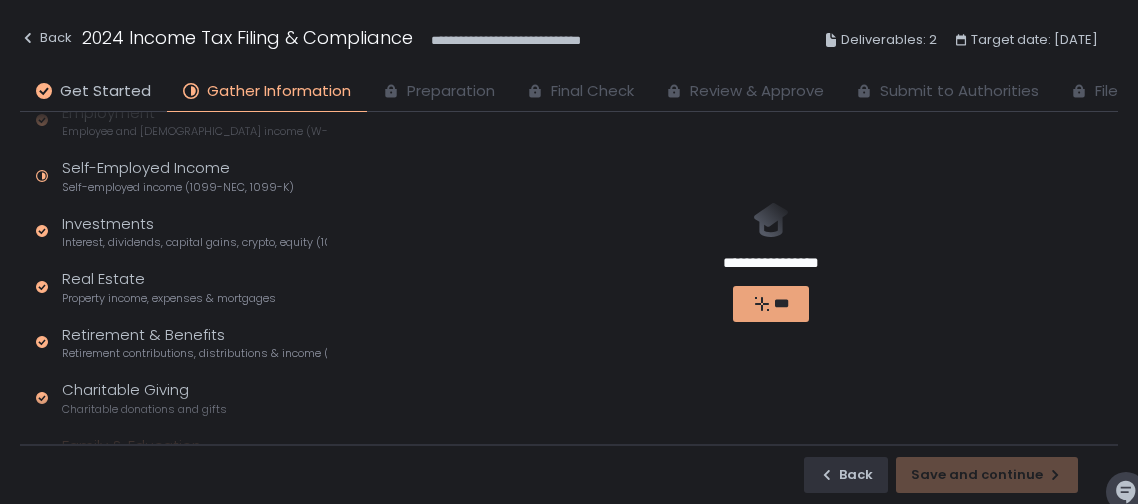 click 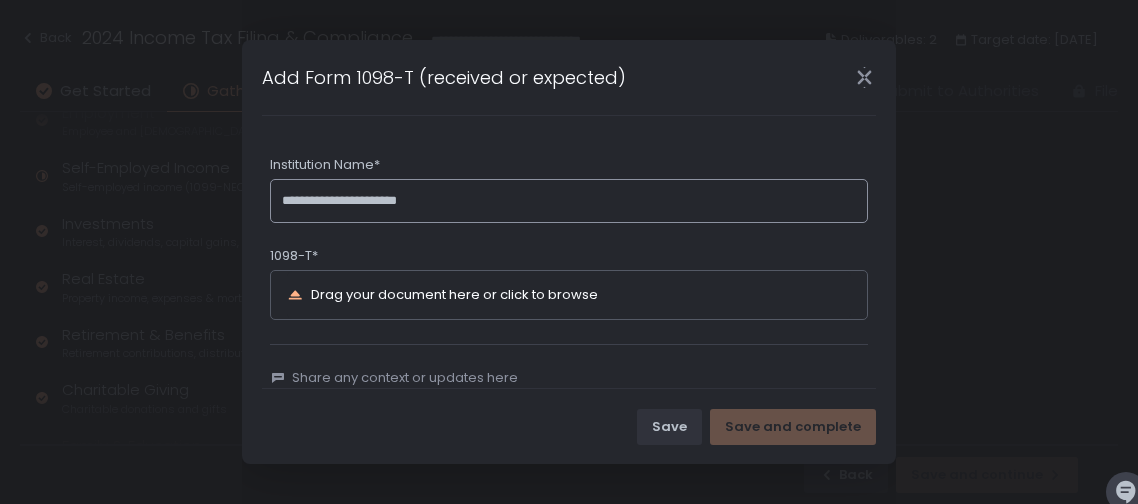 type on "**********" 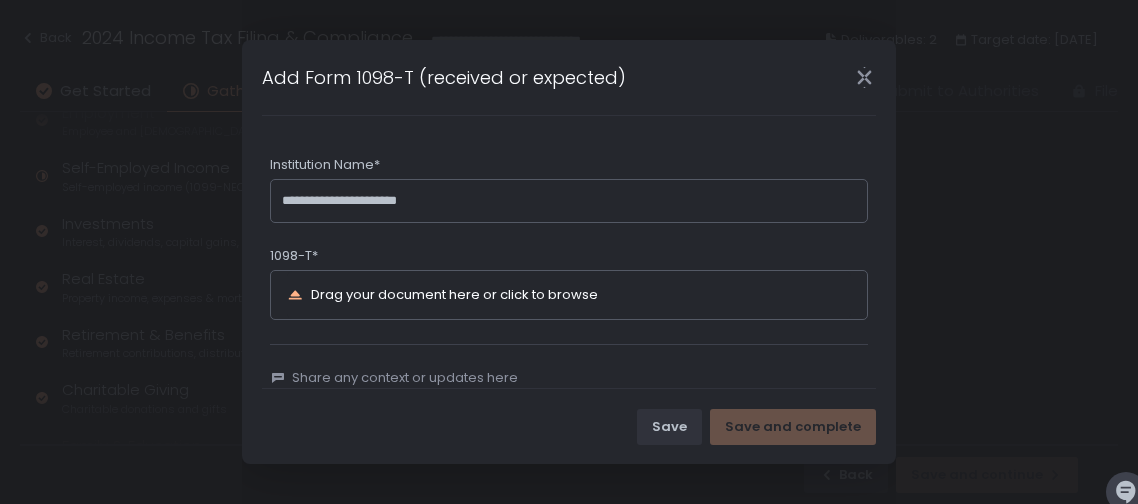 click on "Drag your document here or click to browse" at bounding box center [454, 294] 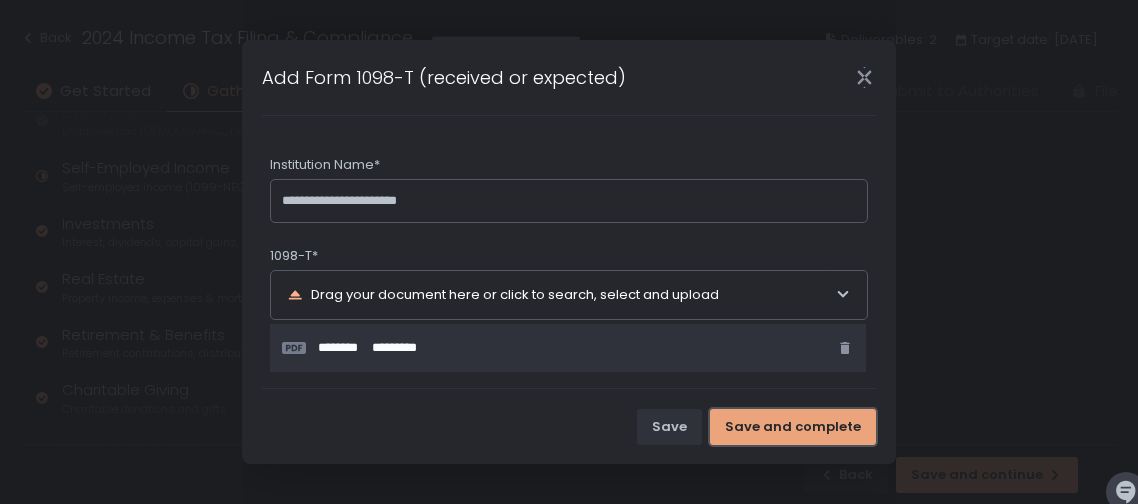 click on "Save and complete" at bounding box center [793, 427] 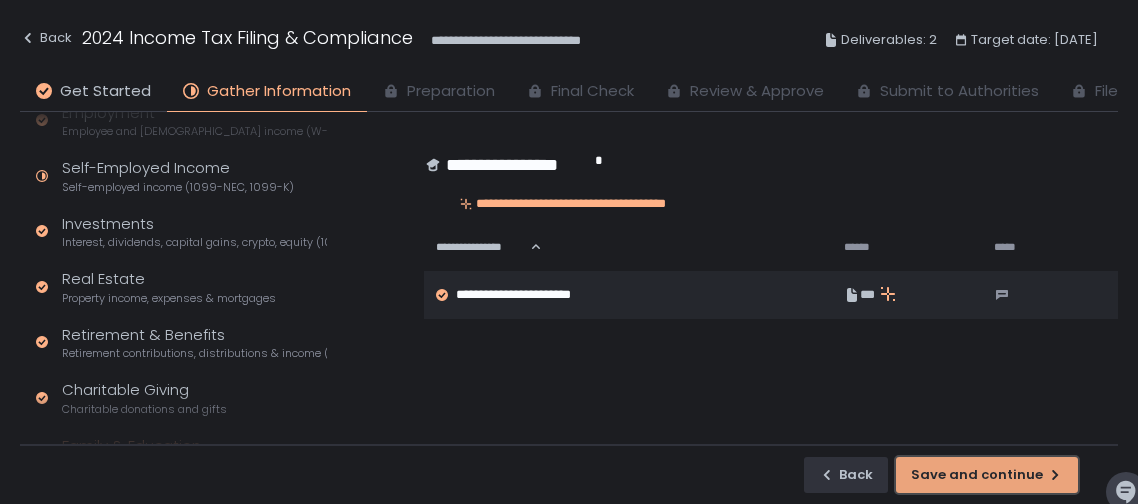 click on "Save and continue" 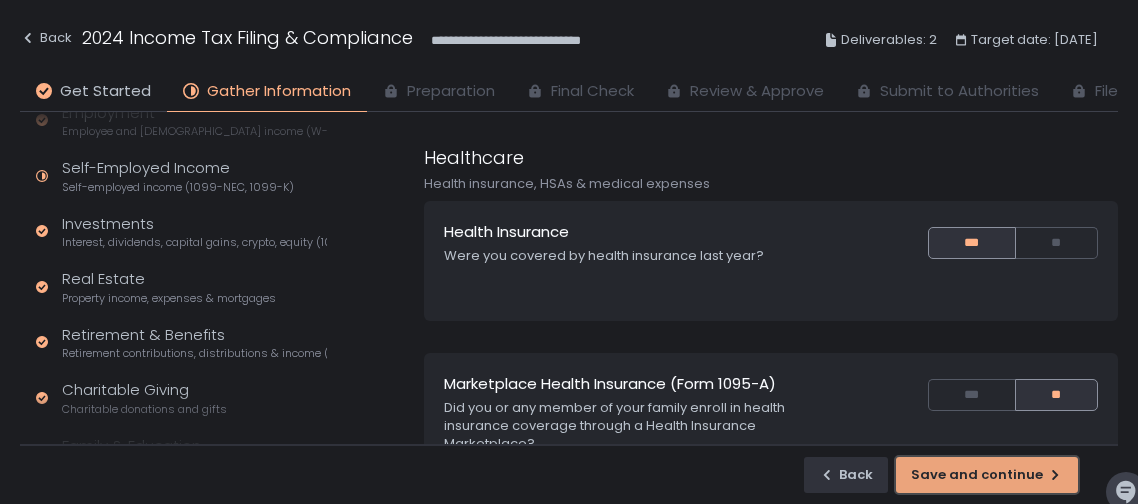 click on "Save and continue" 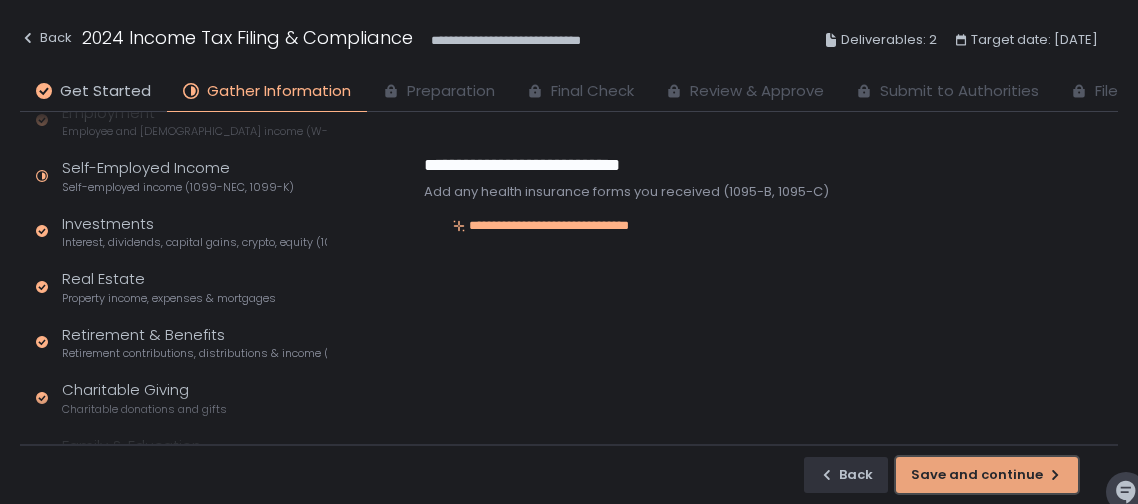 click on "Save and continue" 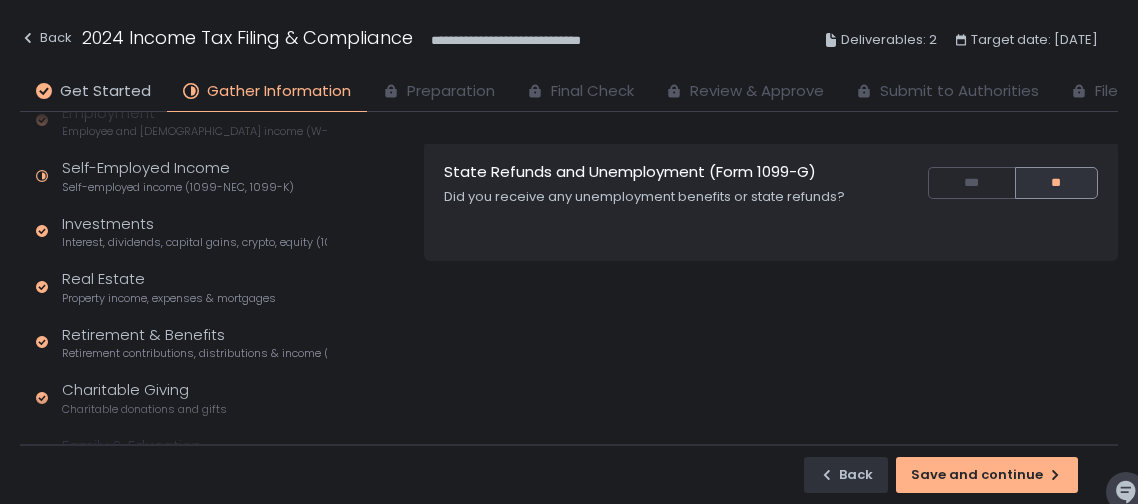 scroll, scrollTop: 692, scrollLeft: 0, axis: vertical 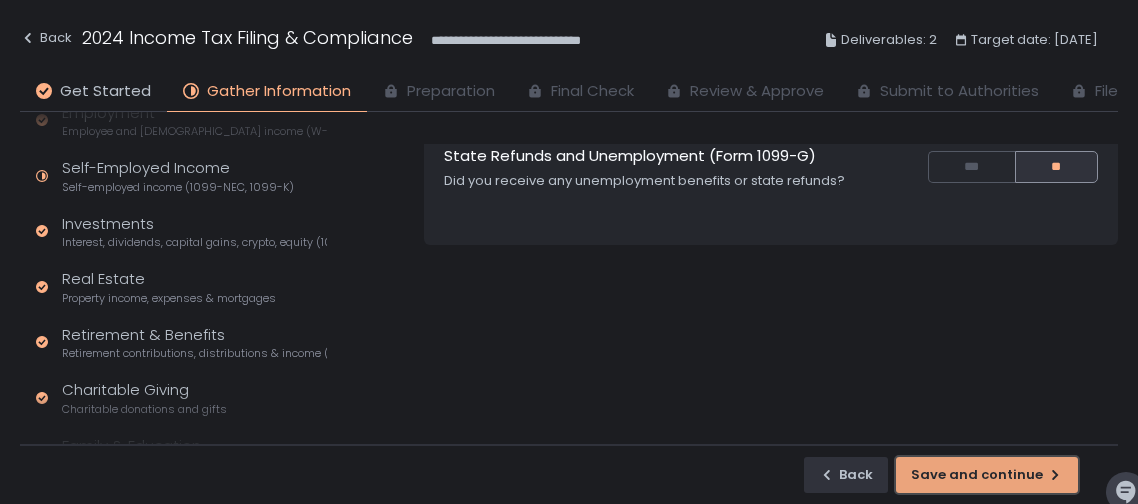 click on "Save and continue" 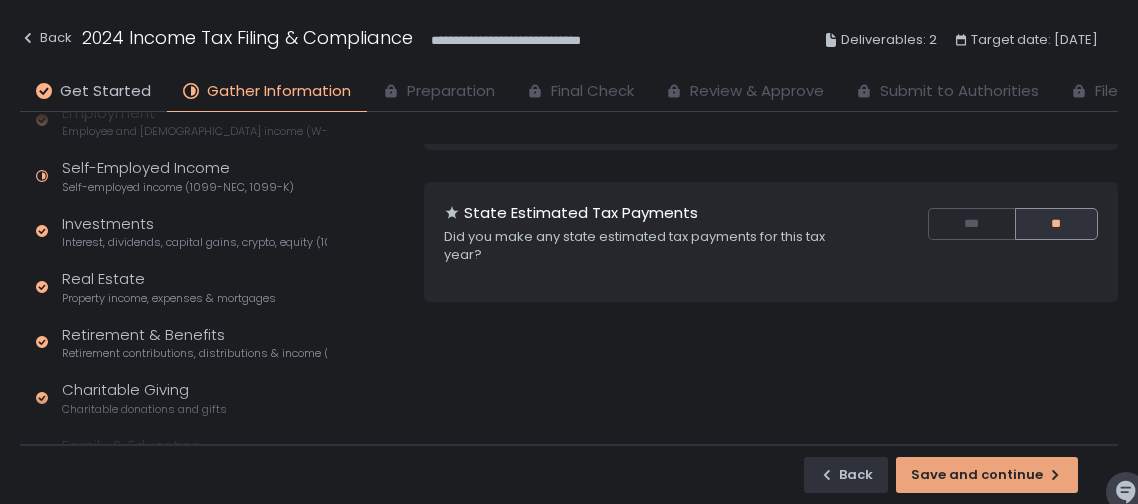 scroll, scrollTop: 172, scrollLeft: 0, axis: vertical 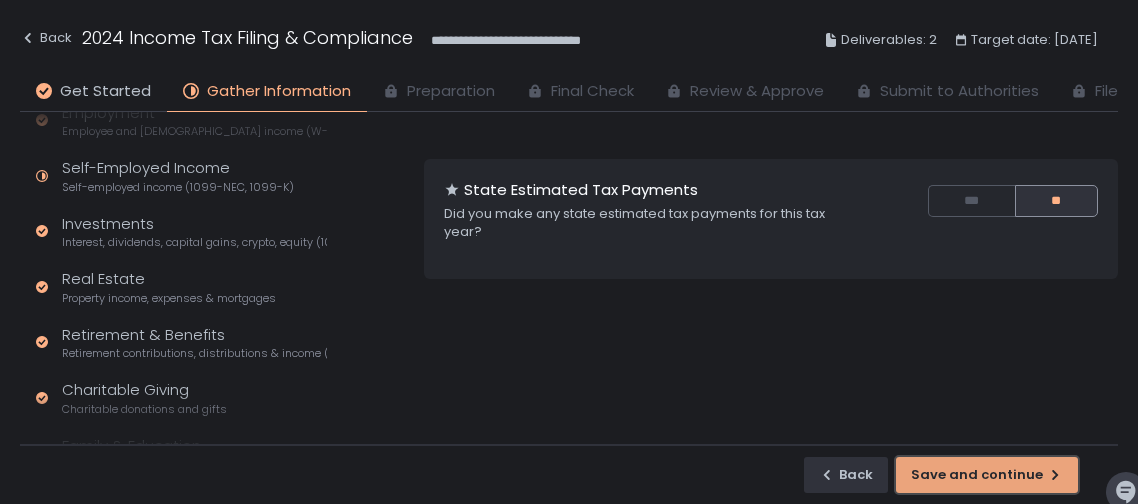 click on "Save and continue" 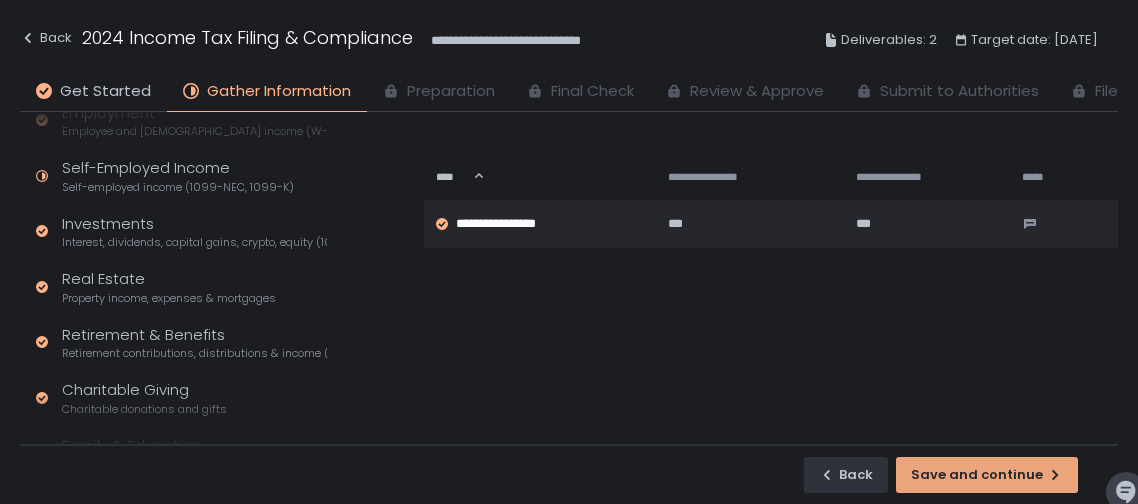scroll, scrollTop: 325, scrollLeft: 0, axis: vertical 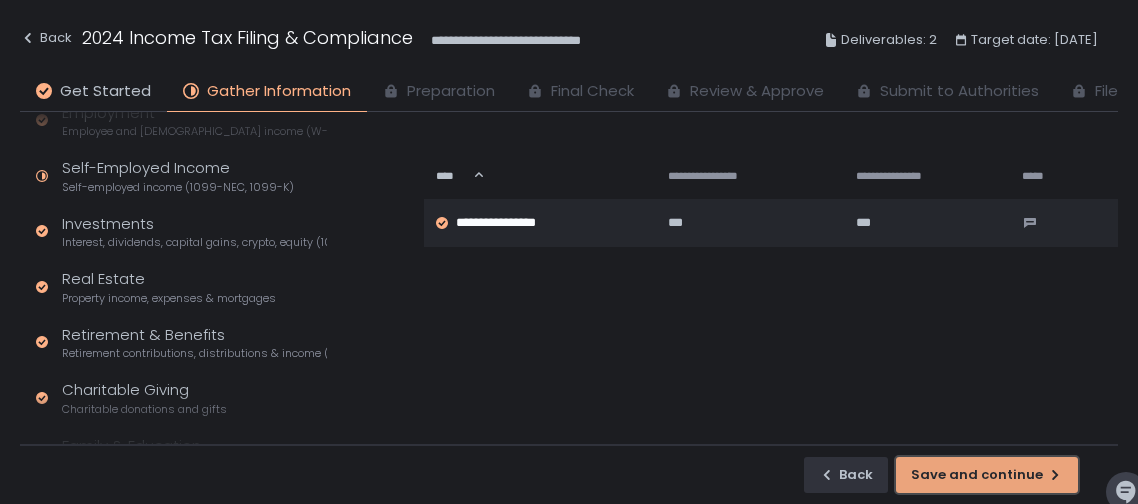 click on "Save and continue" 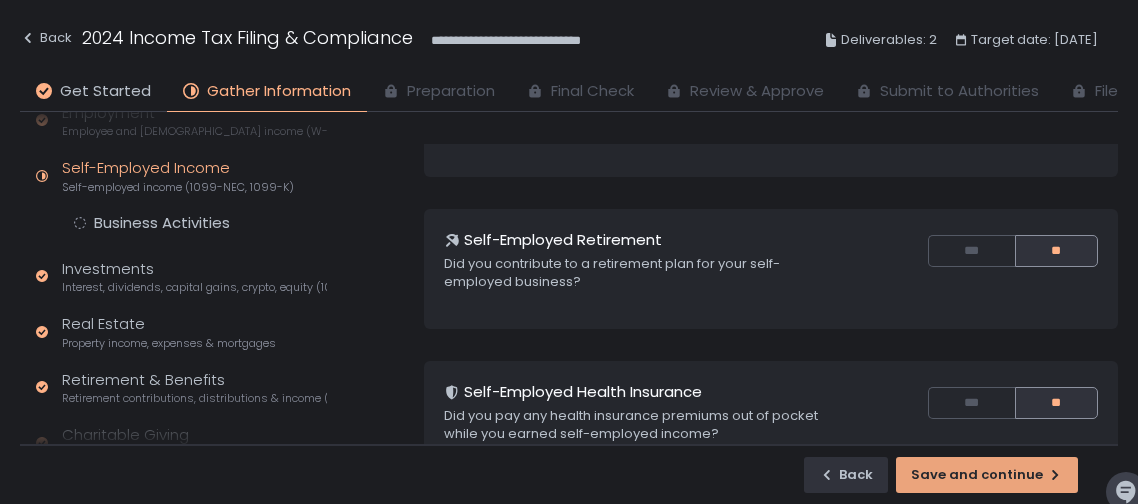 scroll, scrollTop: 0, scrollLeft: 0, axis: both 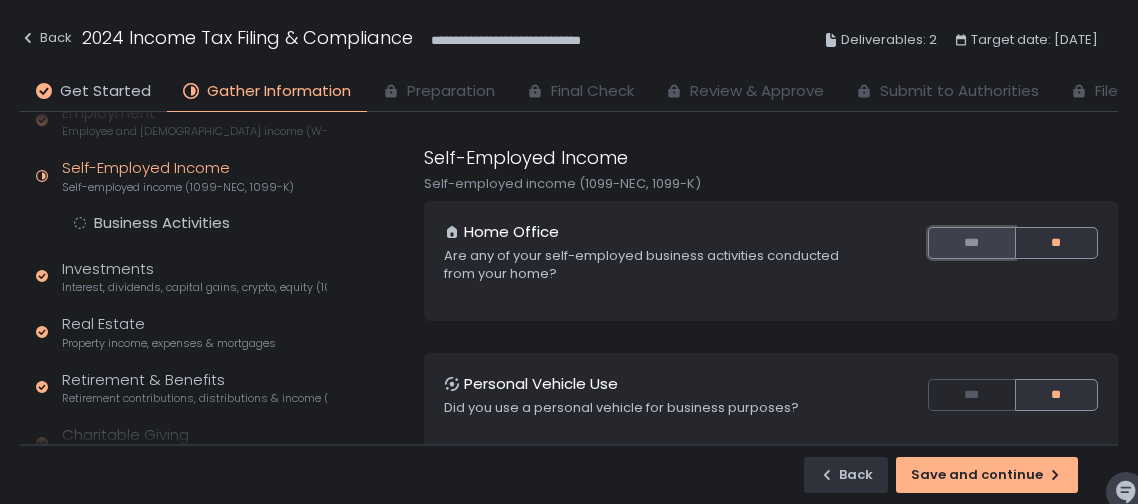 click on "***" at bounding box center [971, 243] 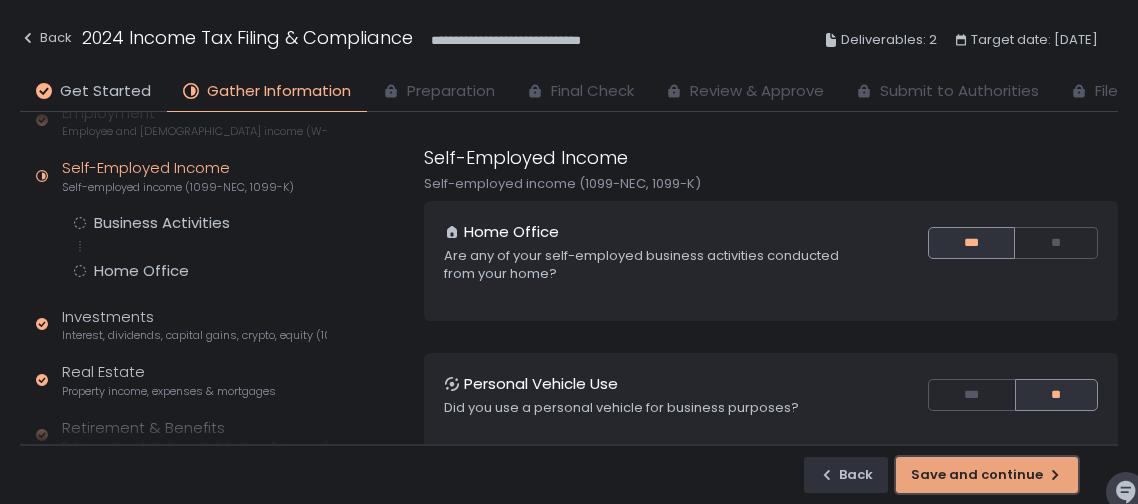 click on "Save and continue" at bounding box center [987, 475] 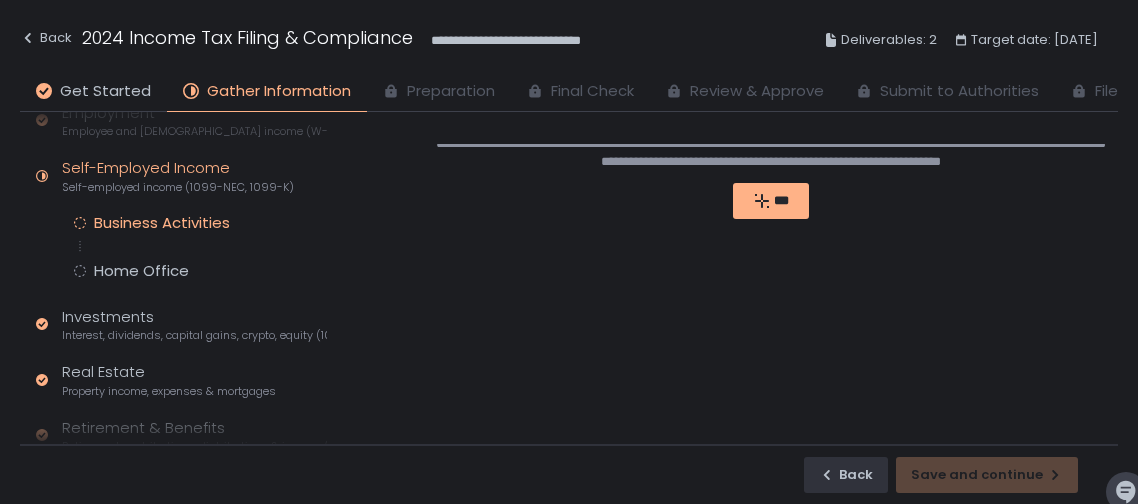 scroll, scrollTop: 157, scrollLeft: 0, axis: vertical 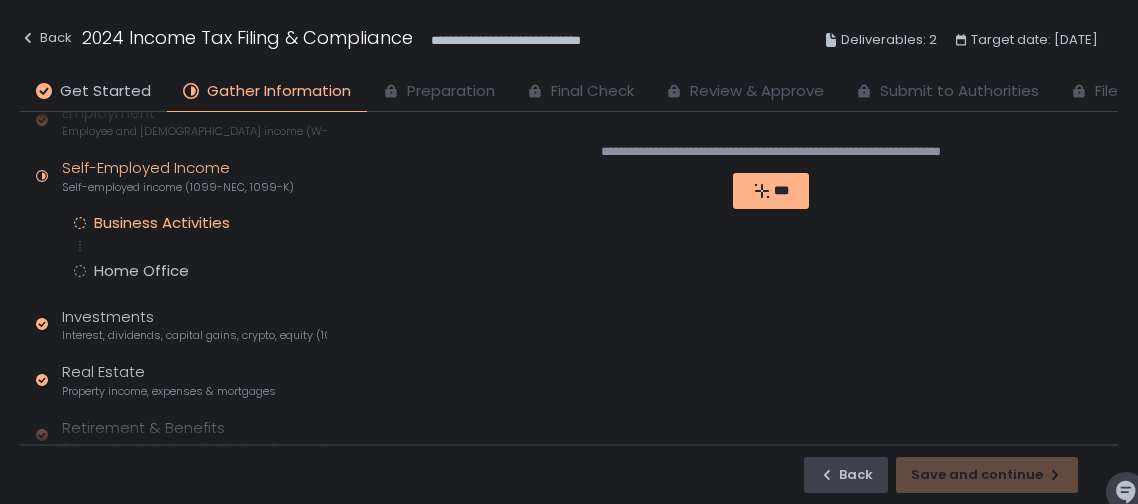 click 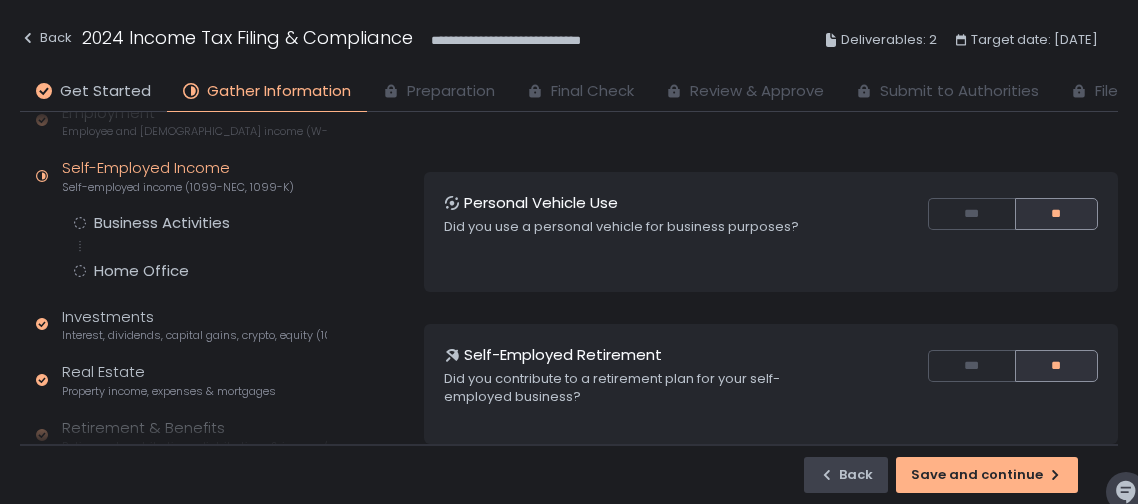 scroll, scrollTop: 186, scrollLeft: 0, axis: vertical 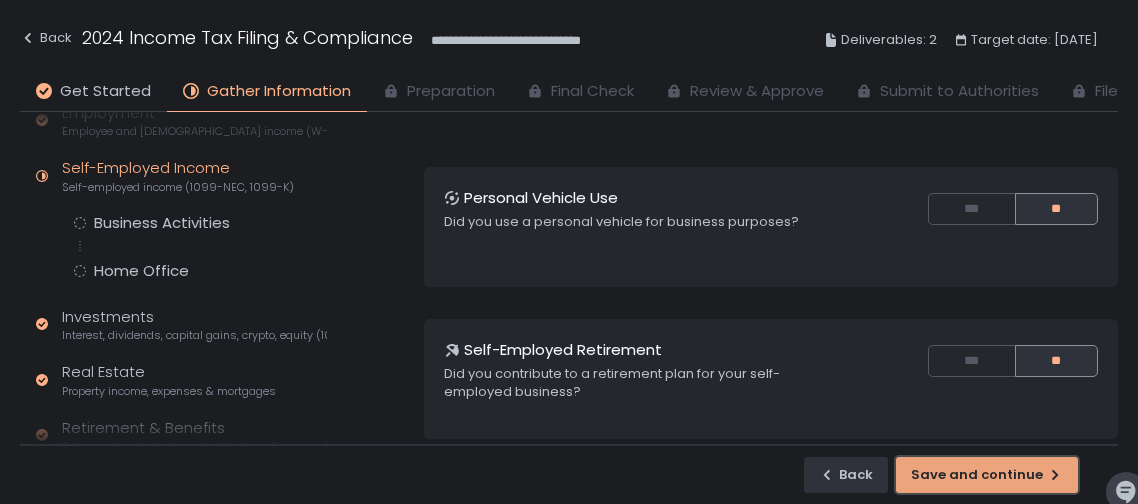 click on "Save and continue" 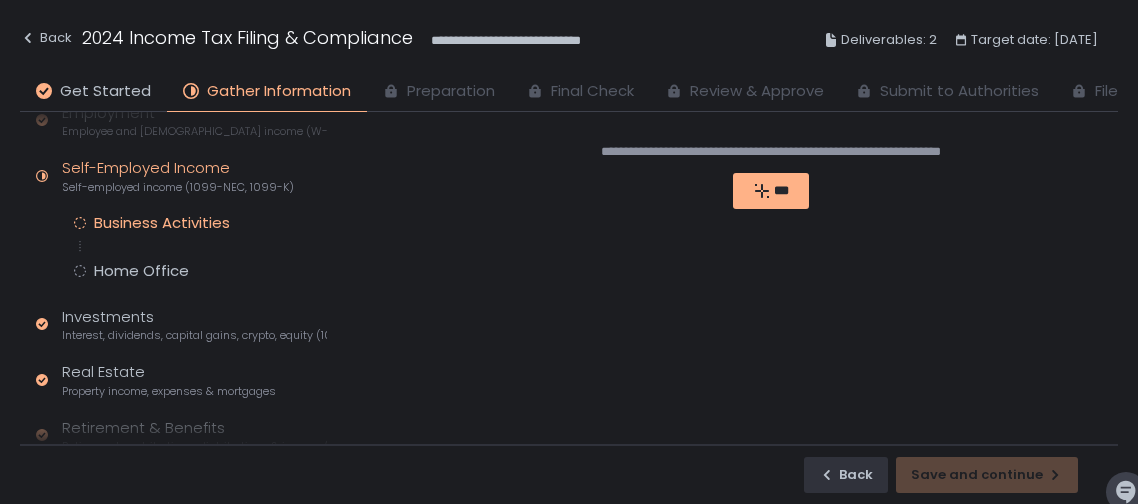 scroll, scrollTop: 0, scrollLeft: 0, axis: both 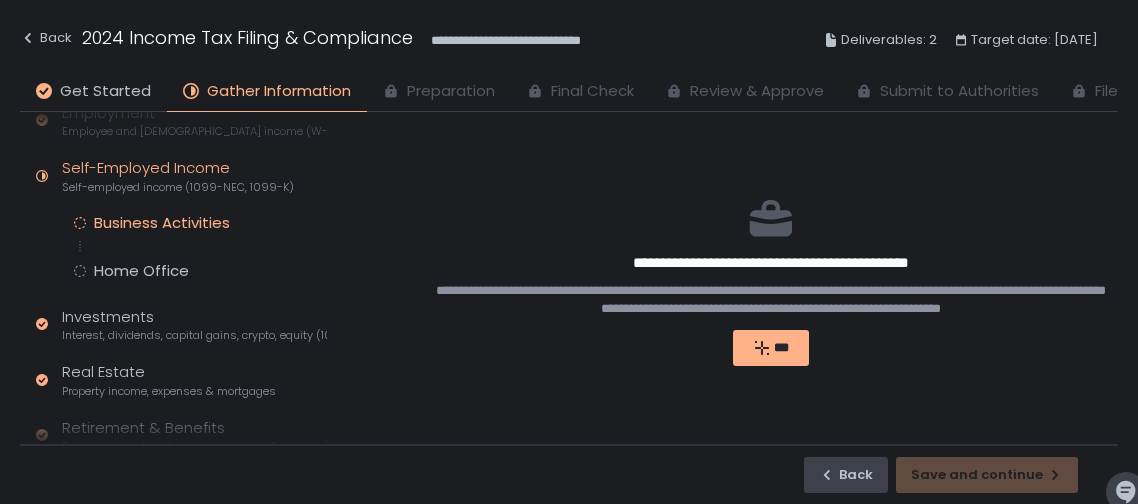 click 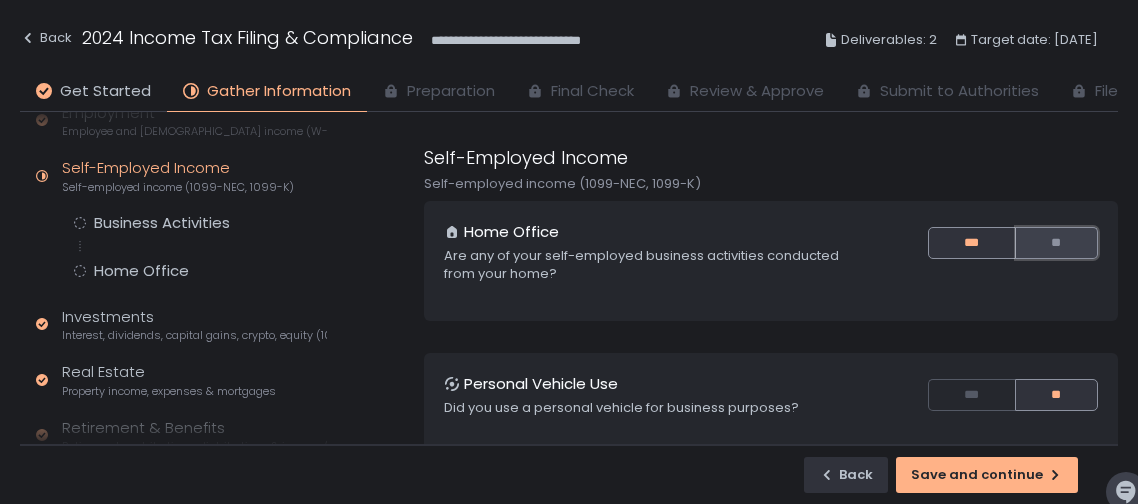 click on "**" at bounding box center [1057, 243] 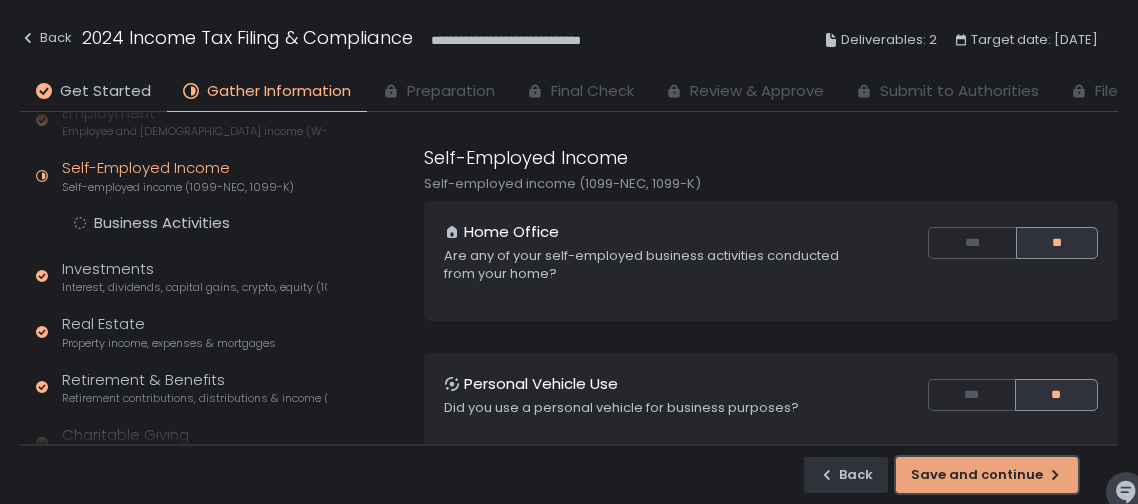 click on "Save and continue" 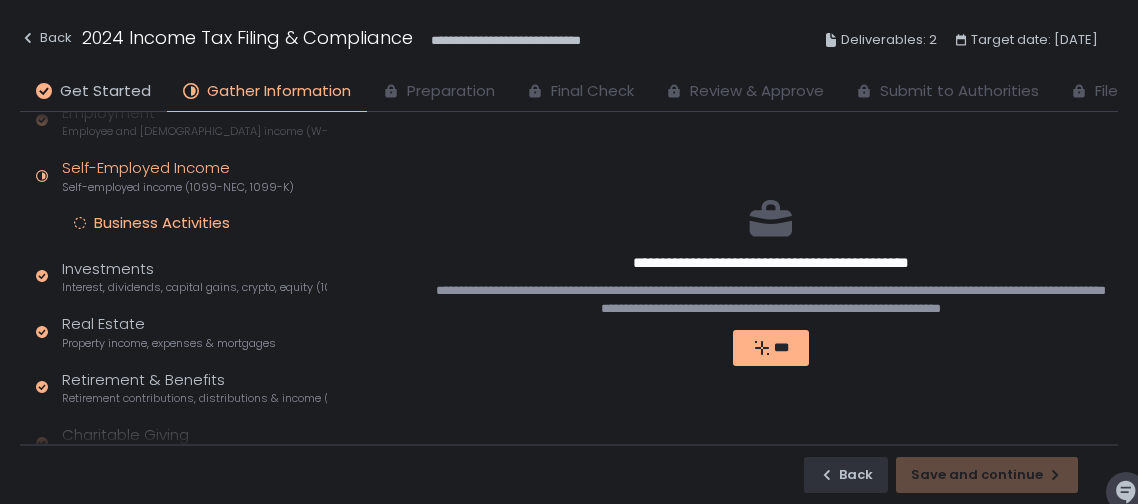 click on "Business Activities" 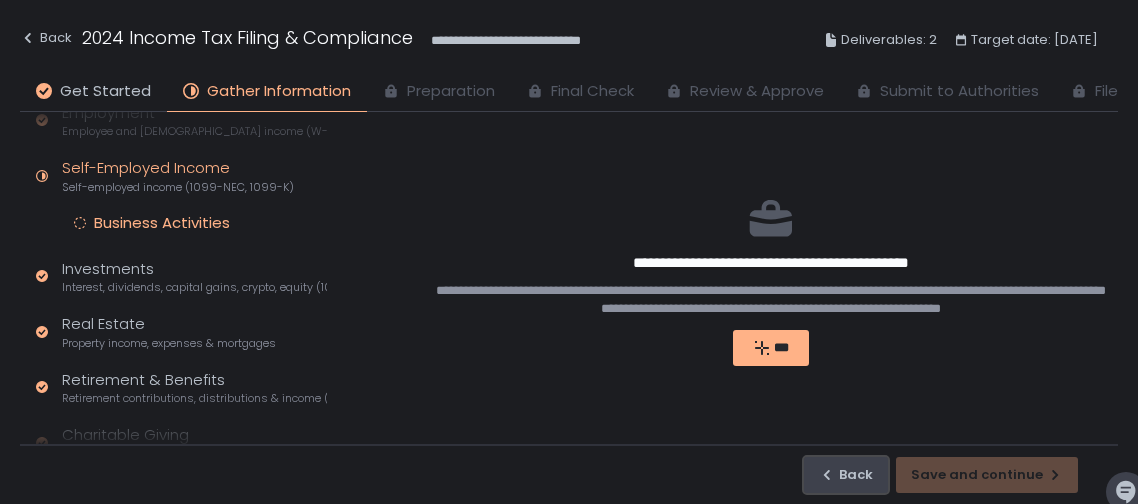 click on "Back" 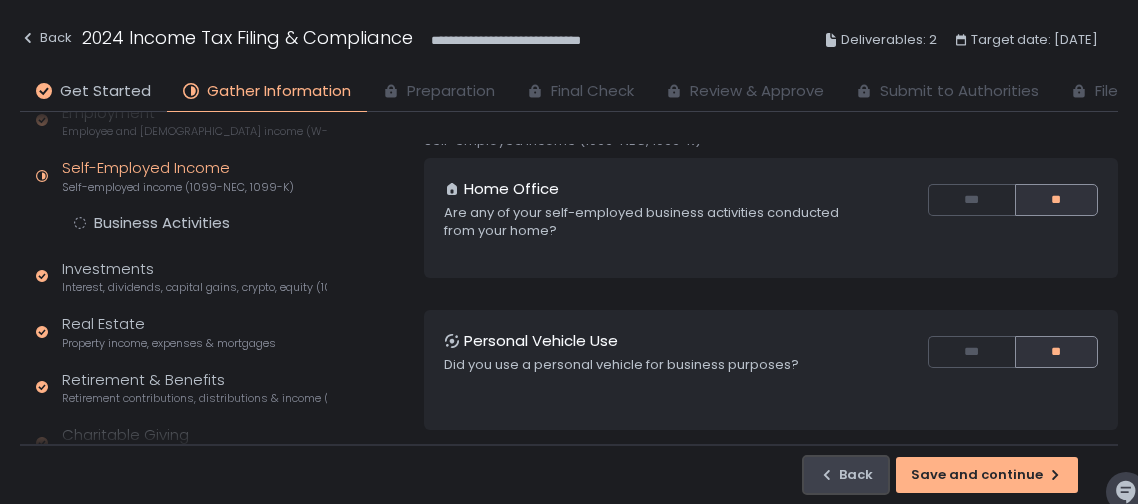 scroll, scrollTop: 0, scrollLeft: 0, axis: both 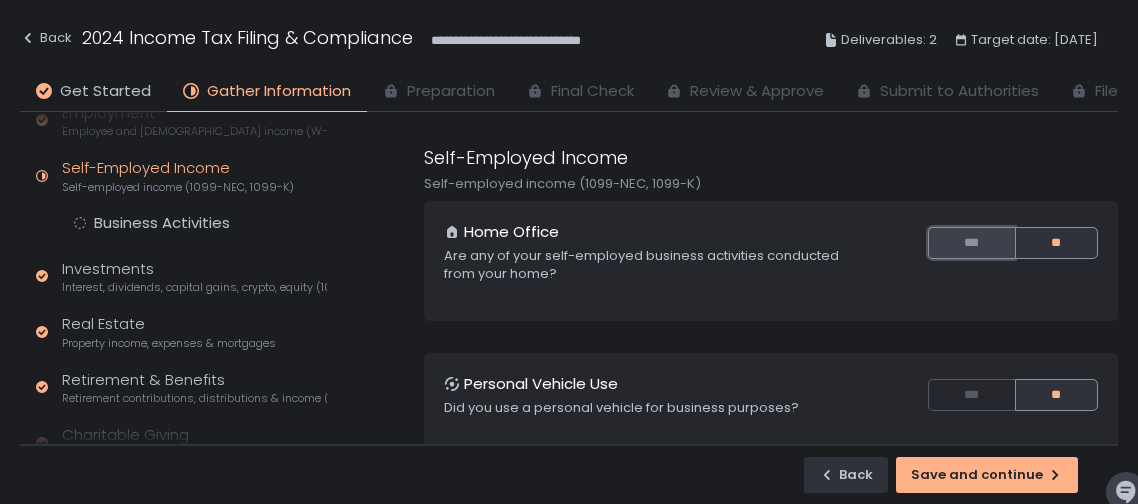 click on "***" at bounding box center (971, 243) 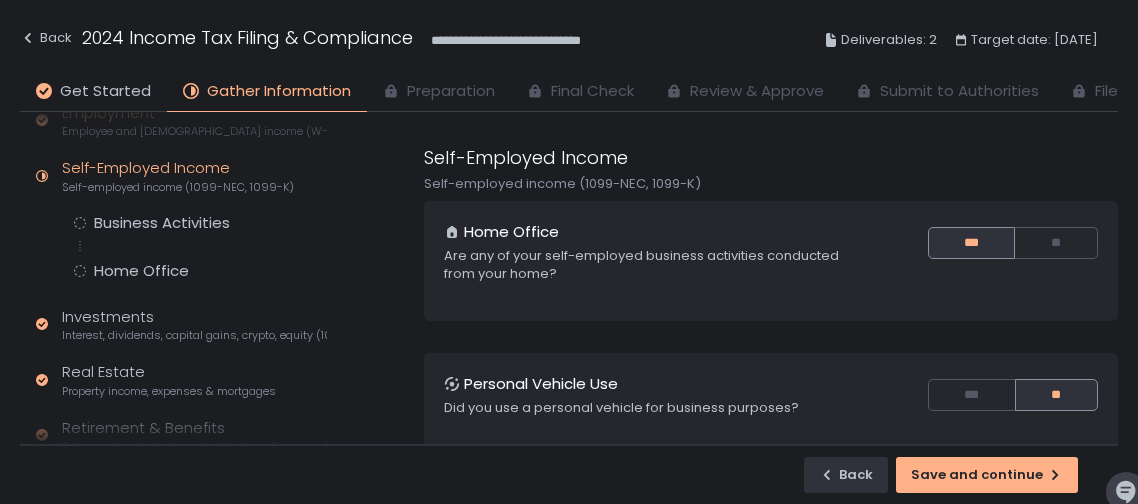 click on "Employee and [DEMOGRAPHIC_DATA] income (W-2s)" 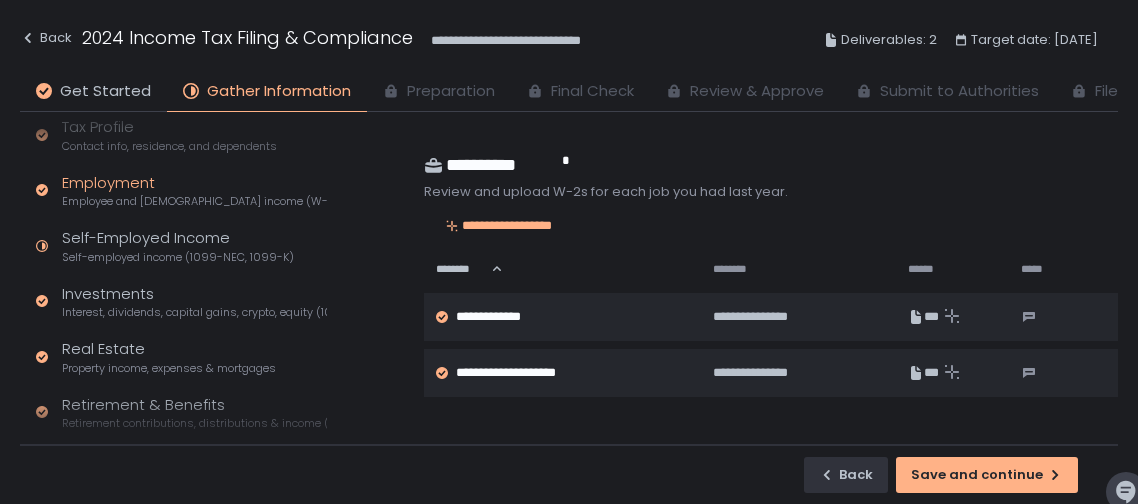 scroll, scrollTop: 0, scrollLeft: 0, axis: both 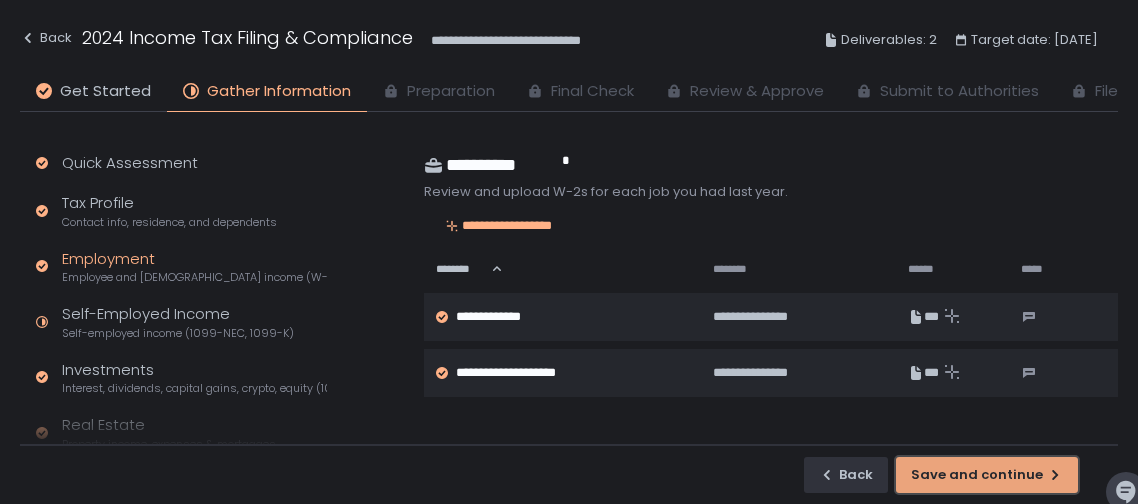 click on "Save and continue" 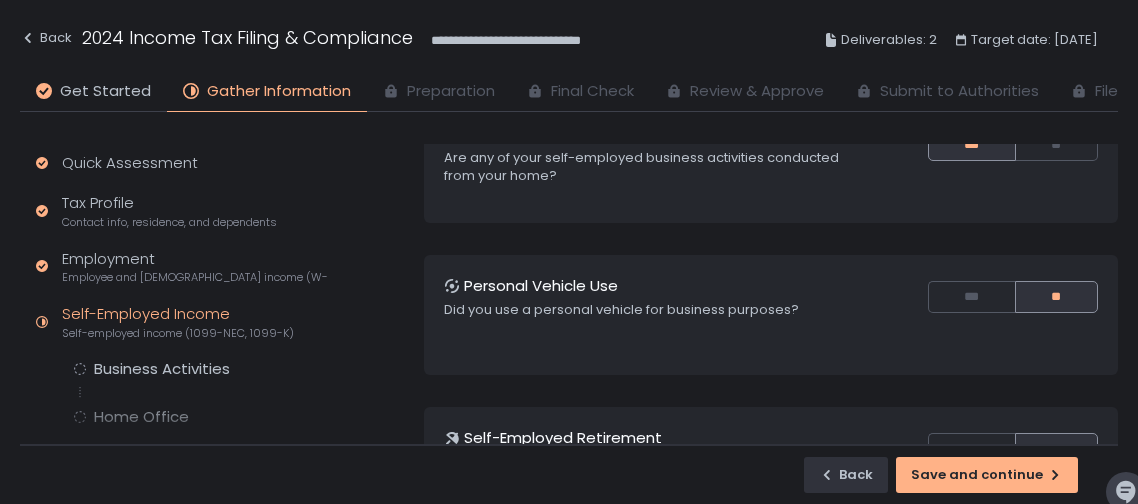 scroll, scrollTop: 0, scrollLeft: 0, axis: both 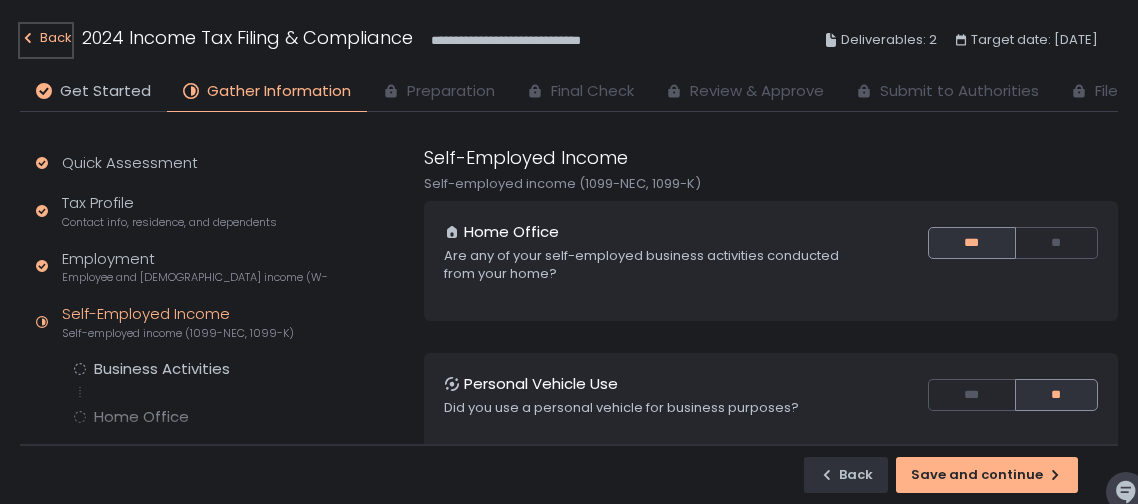 click on "Back" 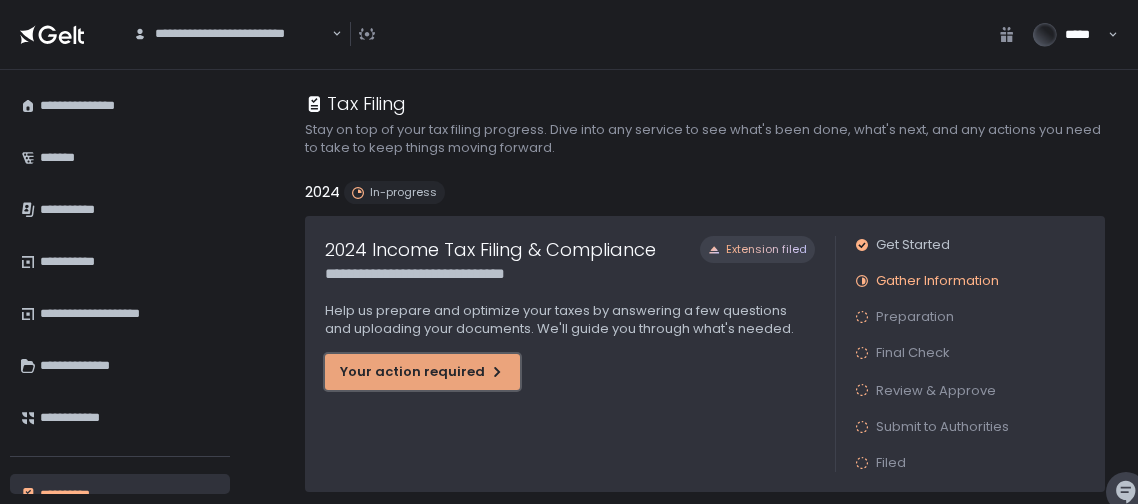 click on "Your action required" 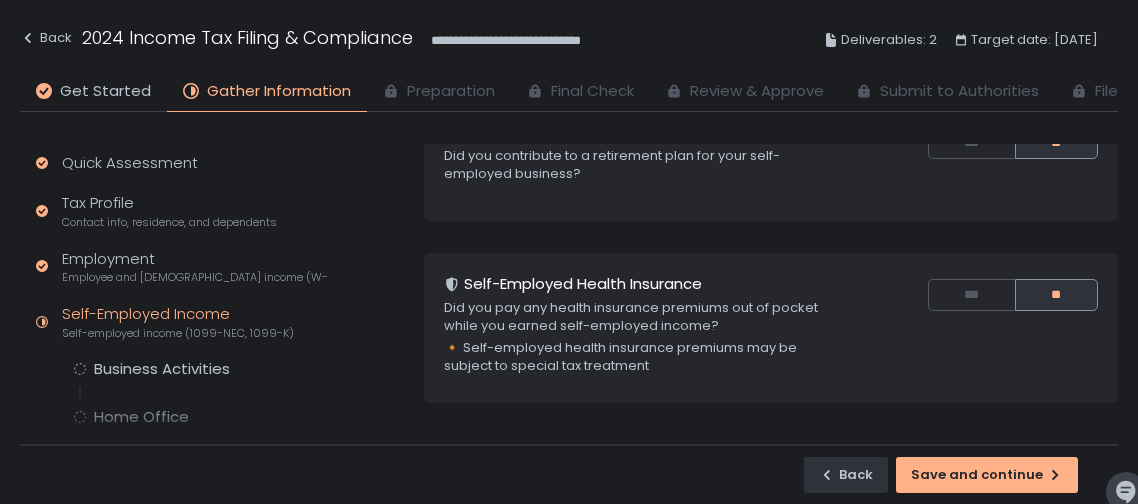 scroll, scrollTop: 562, scrollLeft: 0, axis: vertical 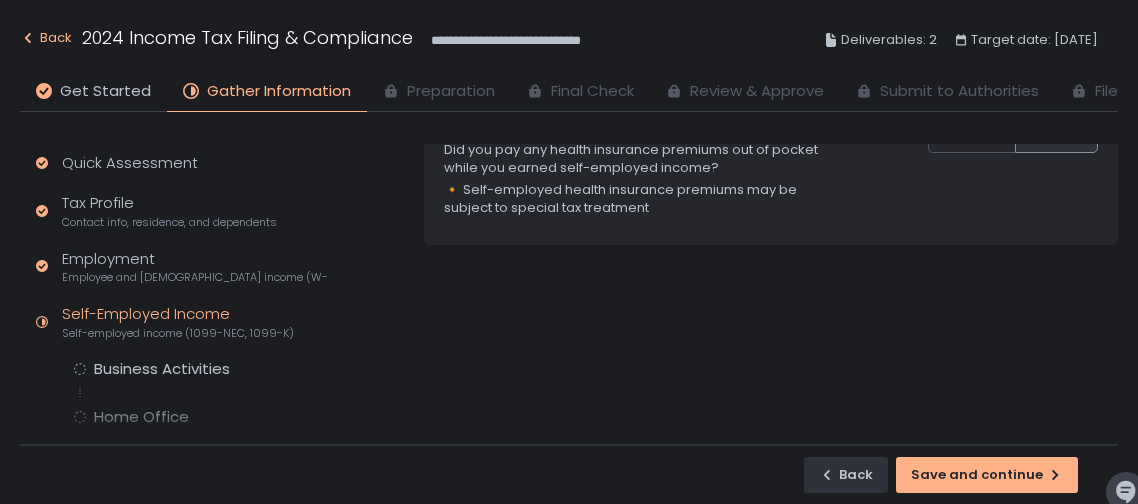 click 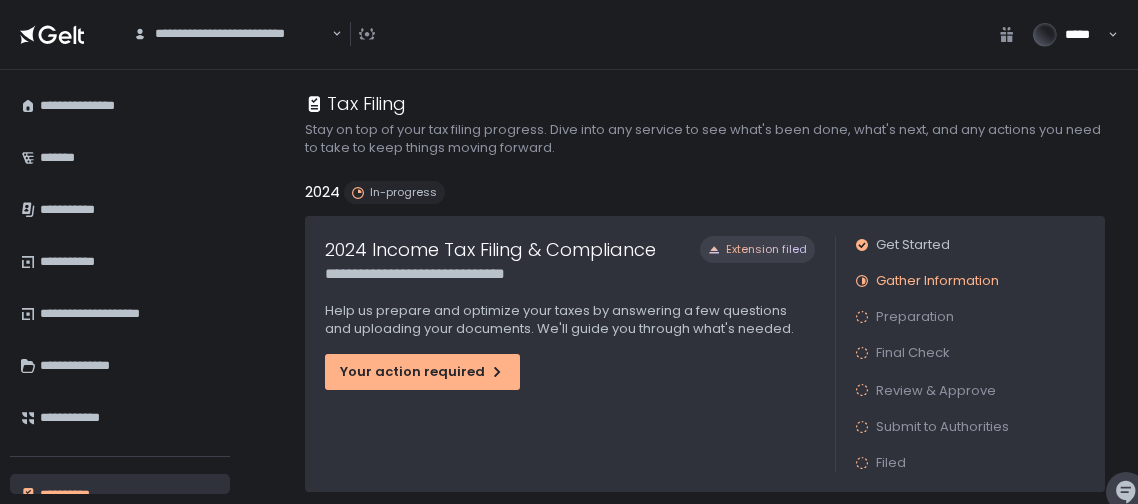 click 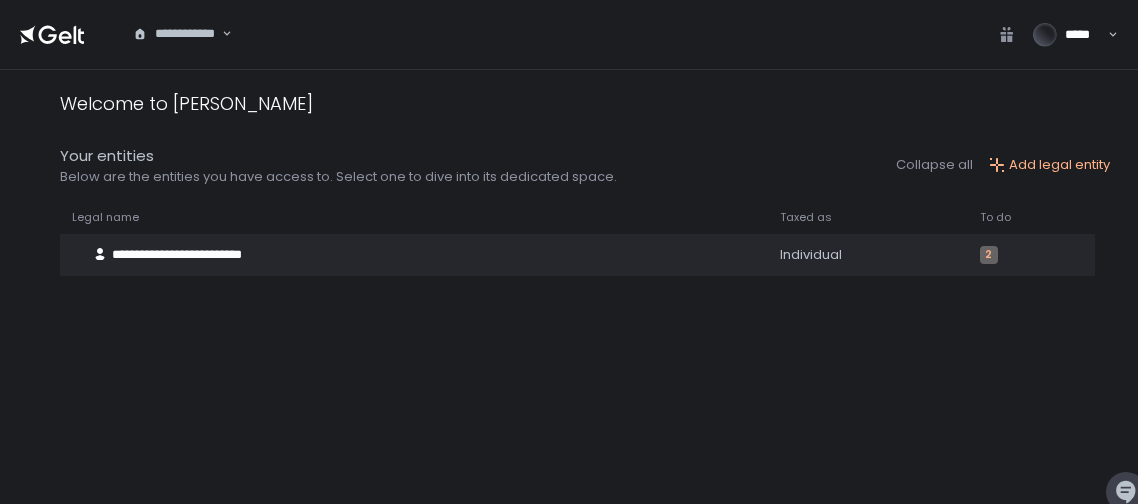click on "*****" at bounding box center [1063, 35] 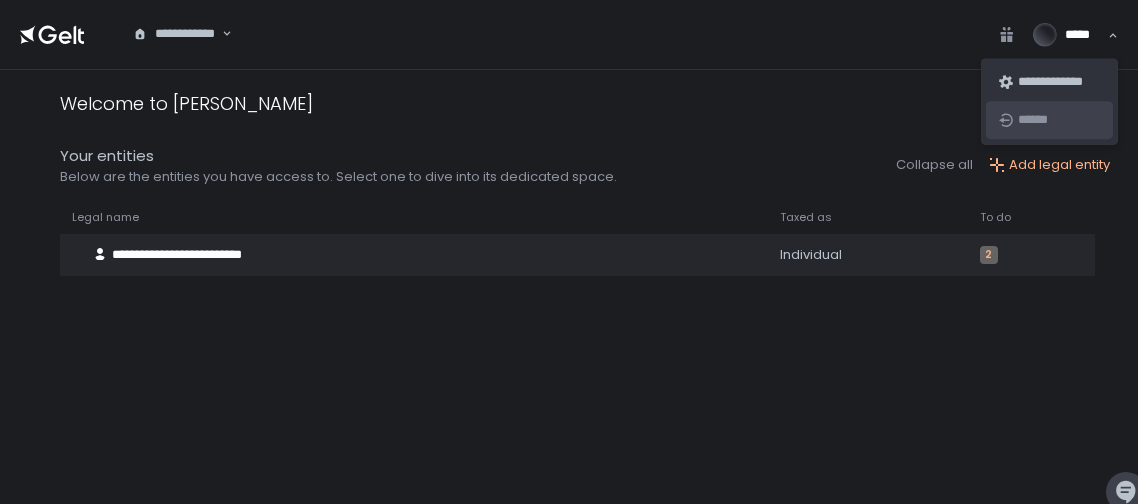 click on "******" at bounding box center (1059, 120) 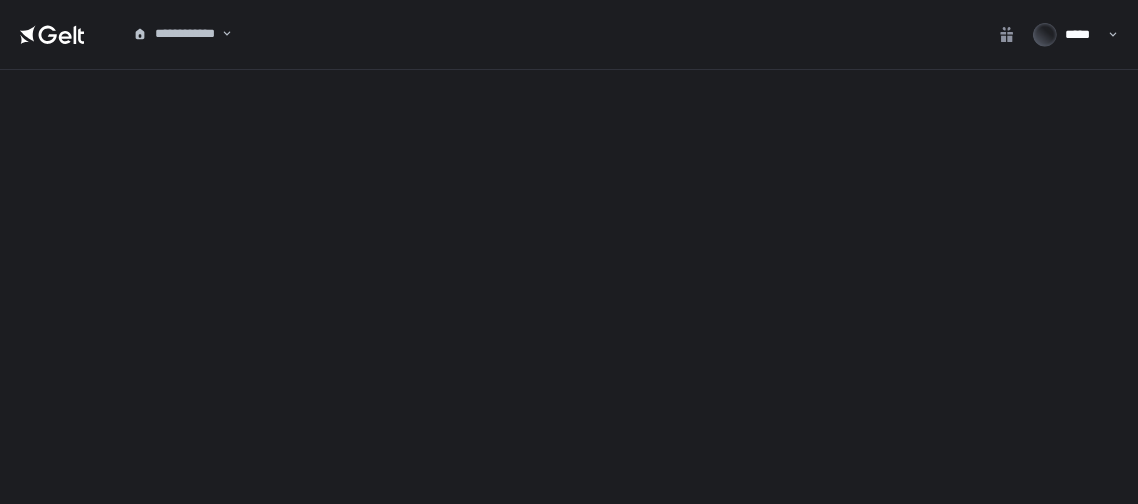 scroll, scrollTop: 0, scrollLeft: 0, axis: both 